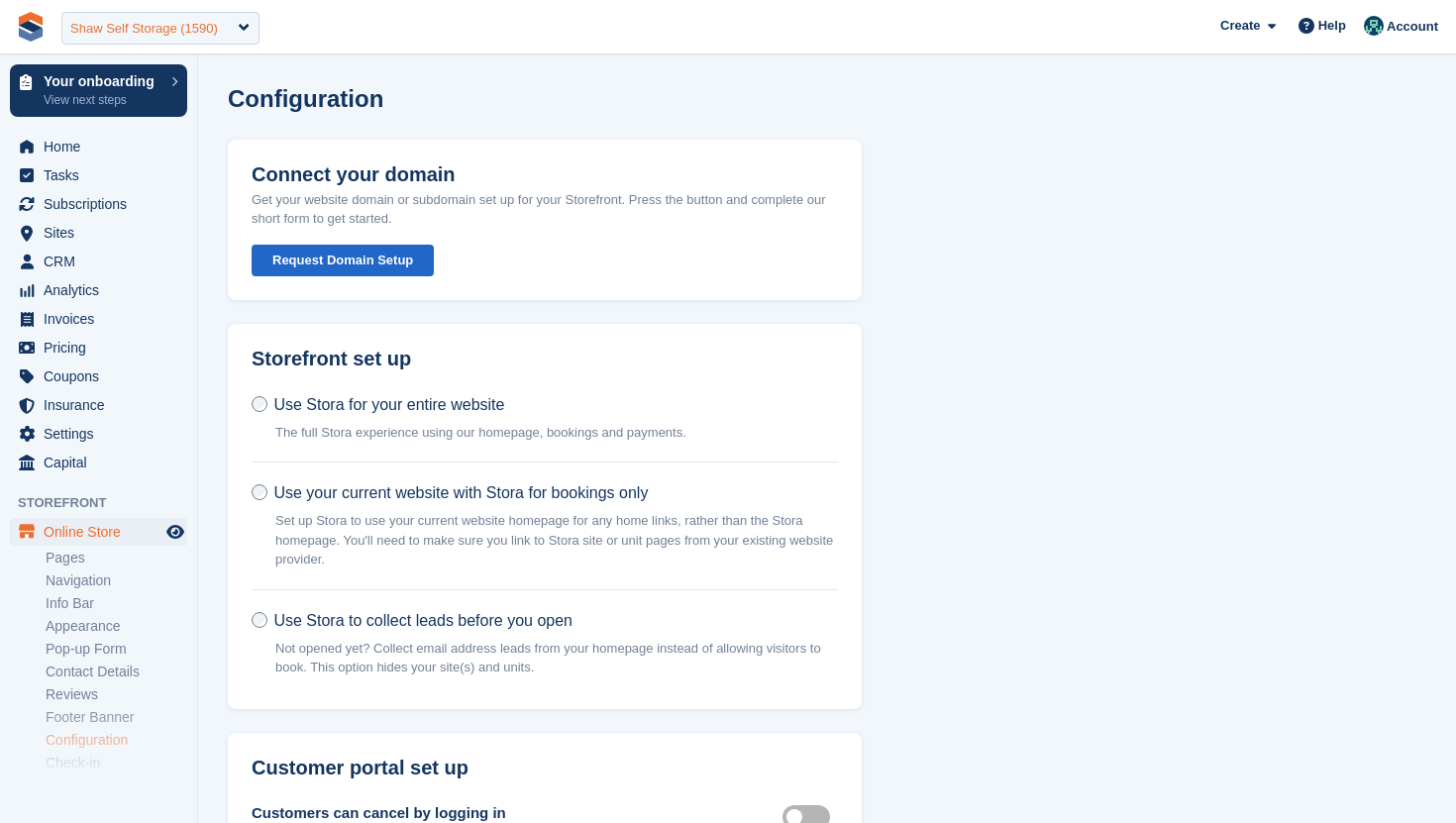 scroll, scrollTop: 1538, scrollLeft: 0, axis: vertical 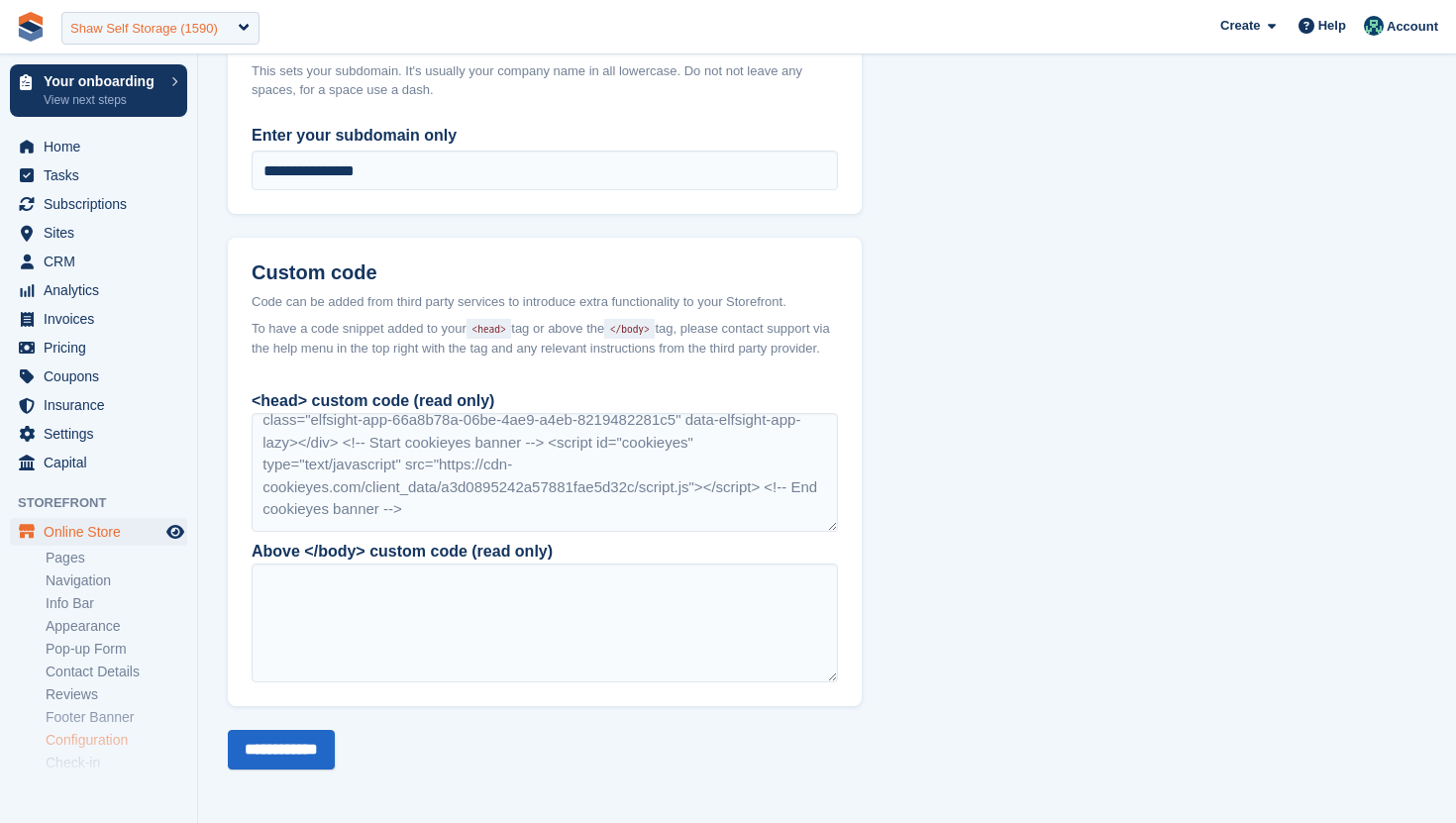 click on "Shaw Self Storage (1590)" at bounding box center (160, 28) 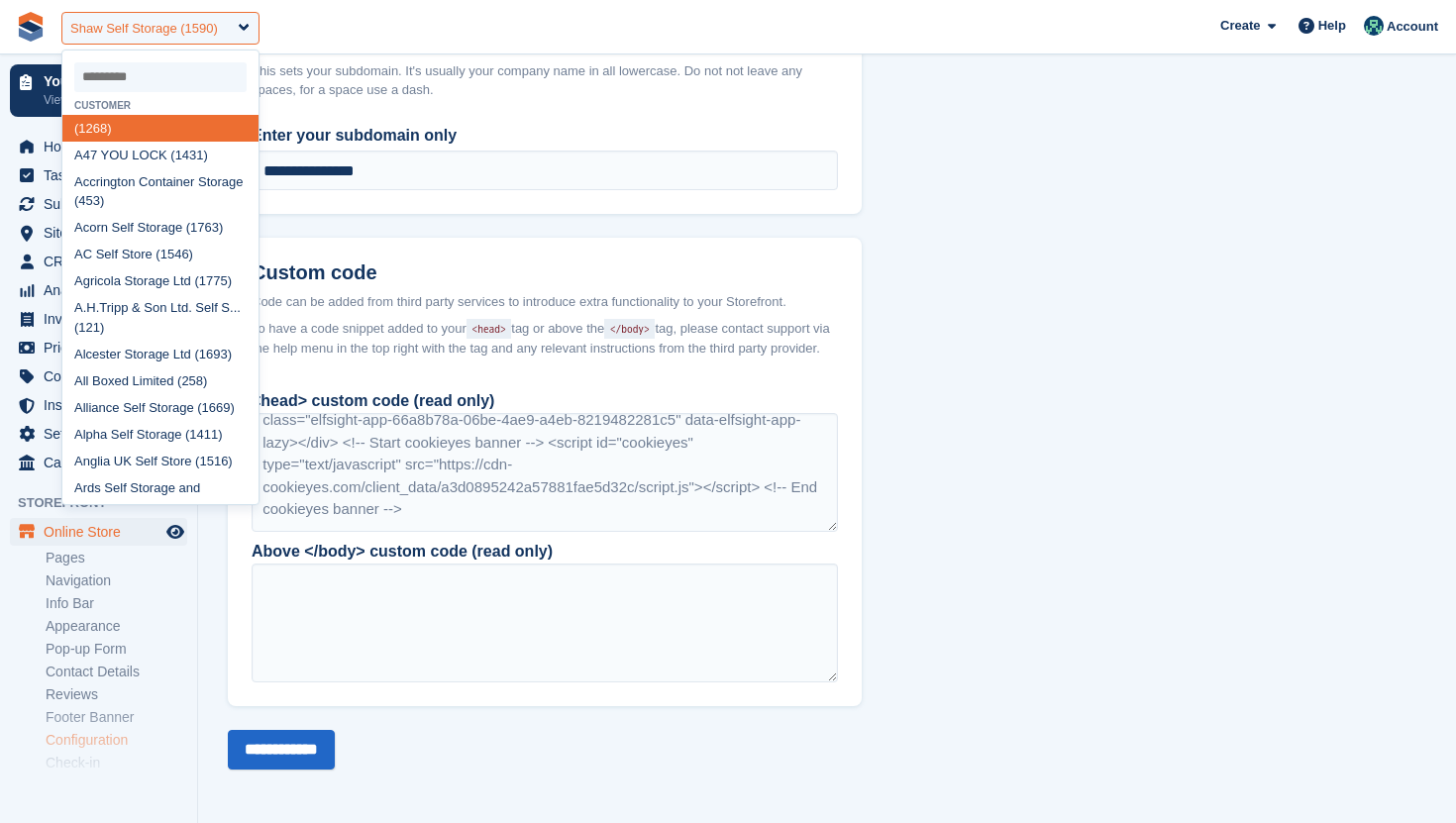 click on "Shaw Self Storage (1590)" at bounding box center [160, 28] 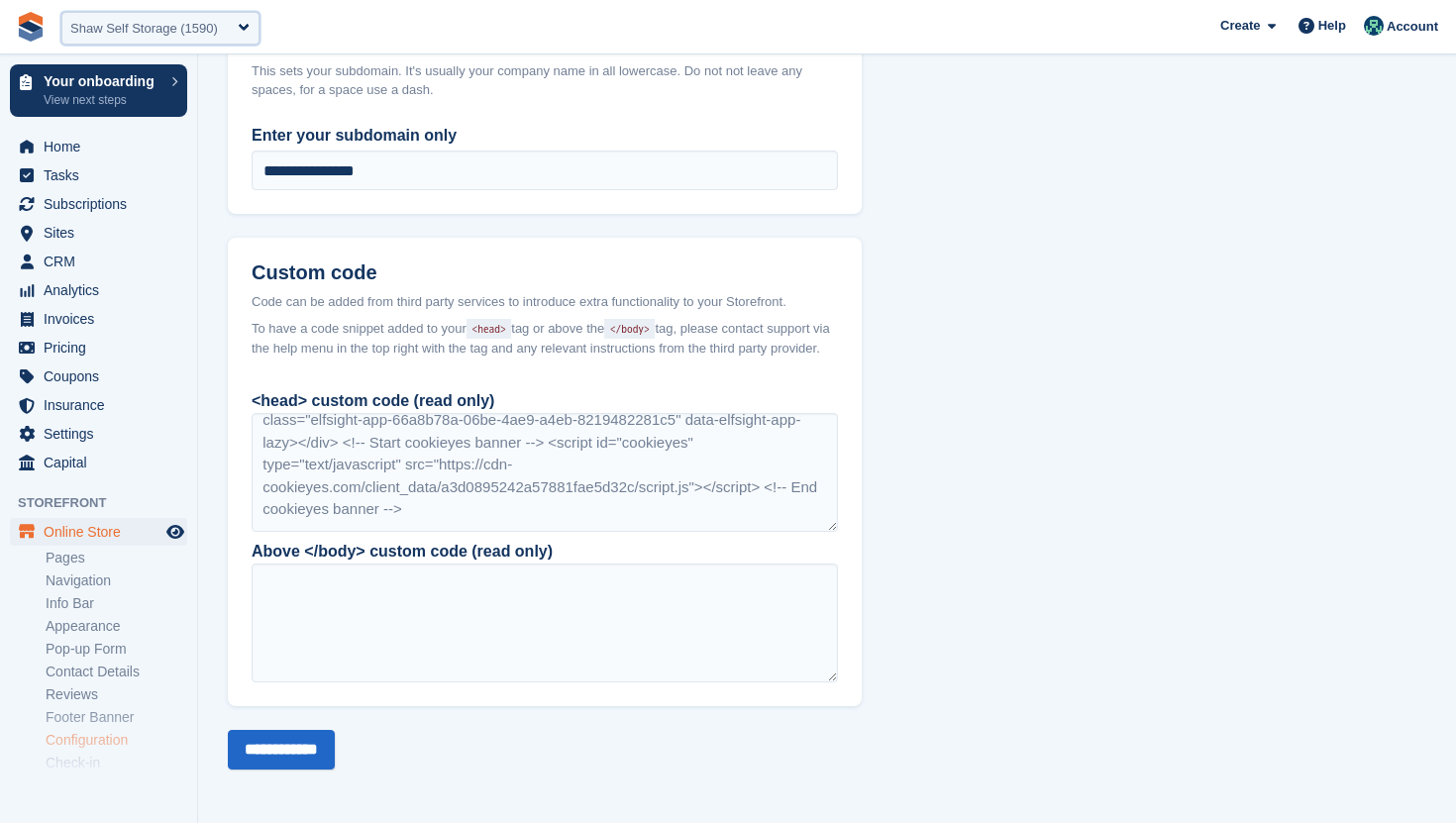 click on "Shaw Self Storage (1590)" at bounding box center [160, 28] 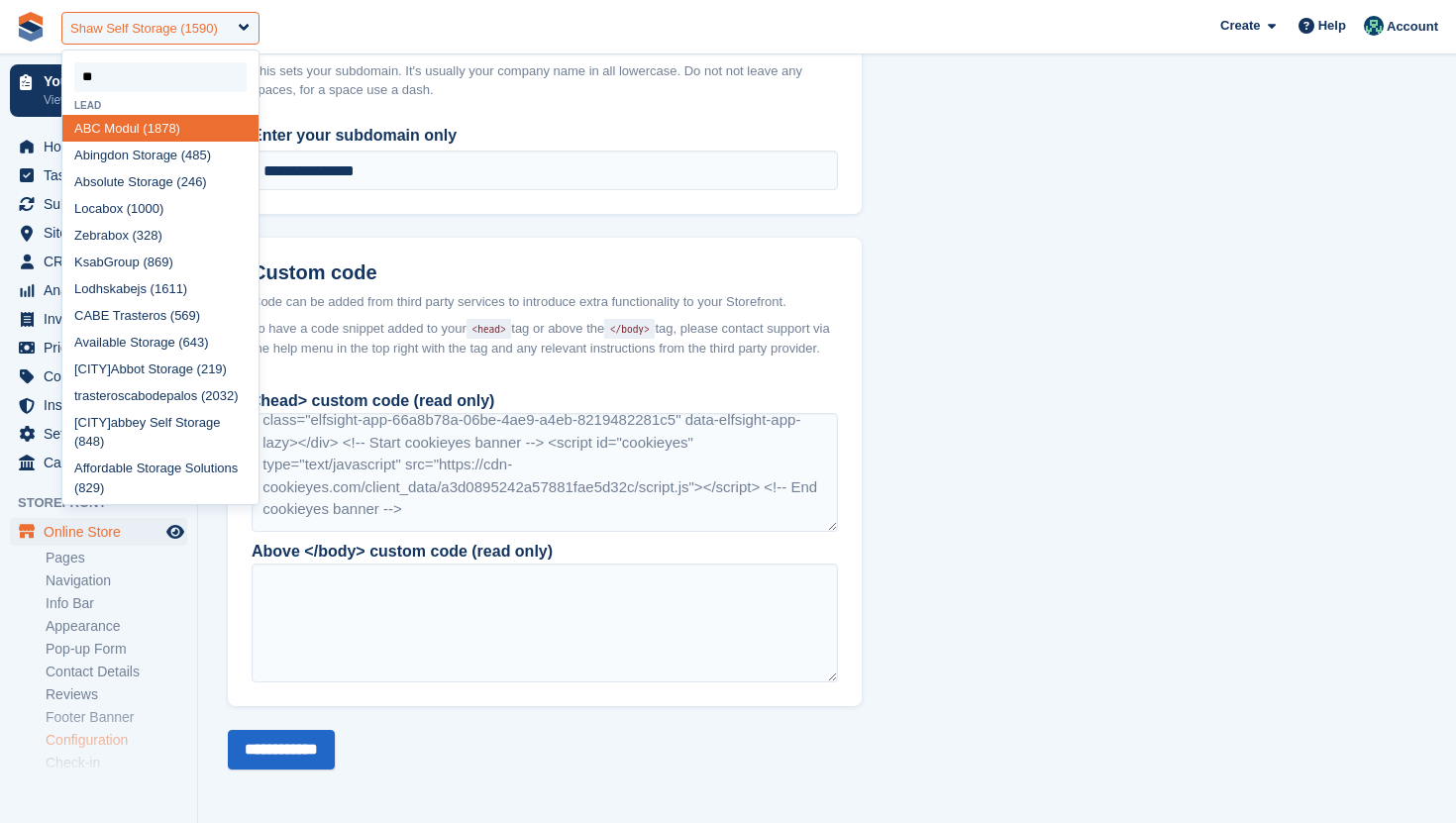 type on "***" 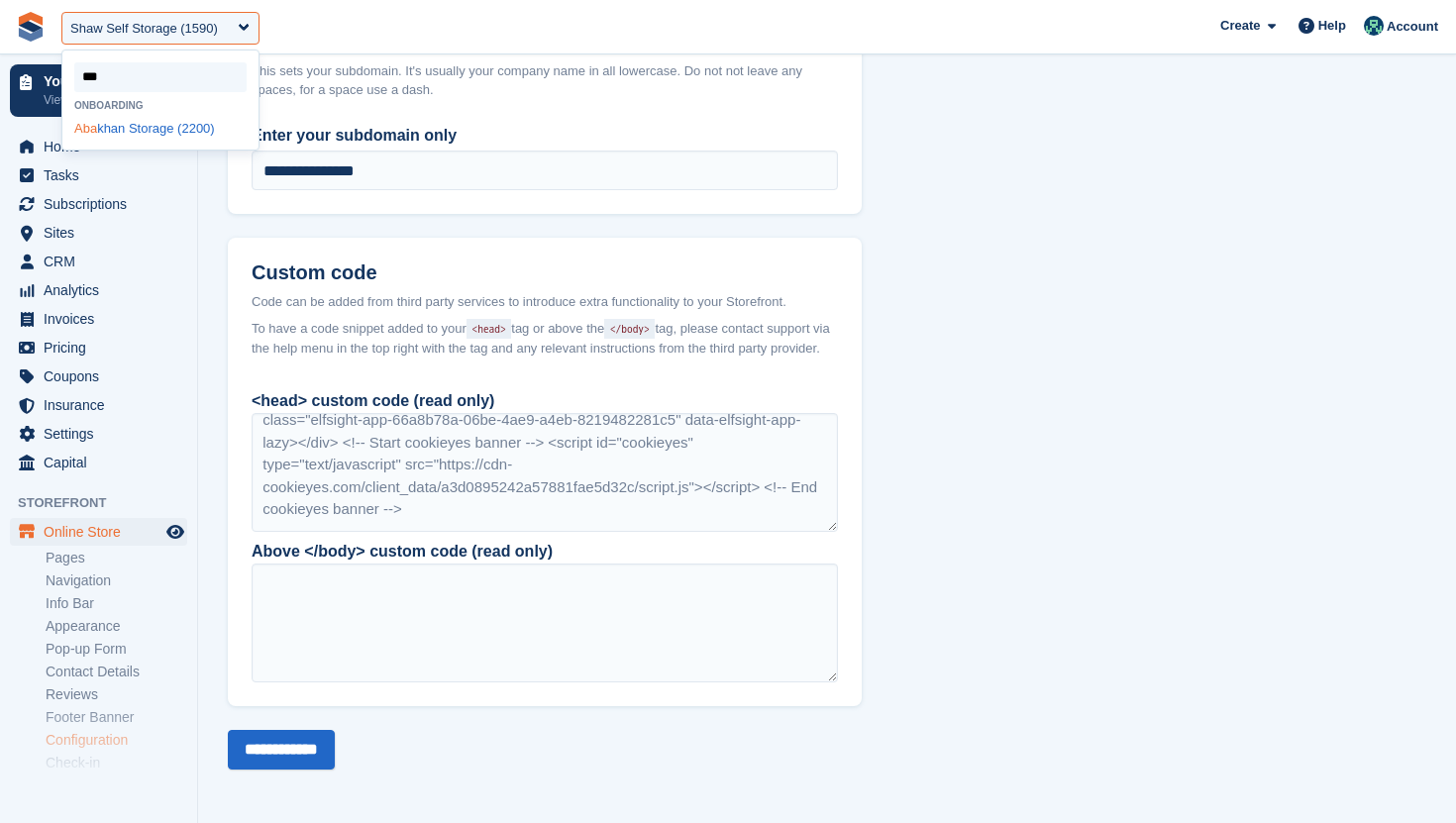click on "Aba khan Storage (2200)" at bounding box center [160, 128] 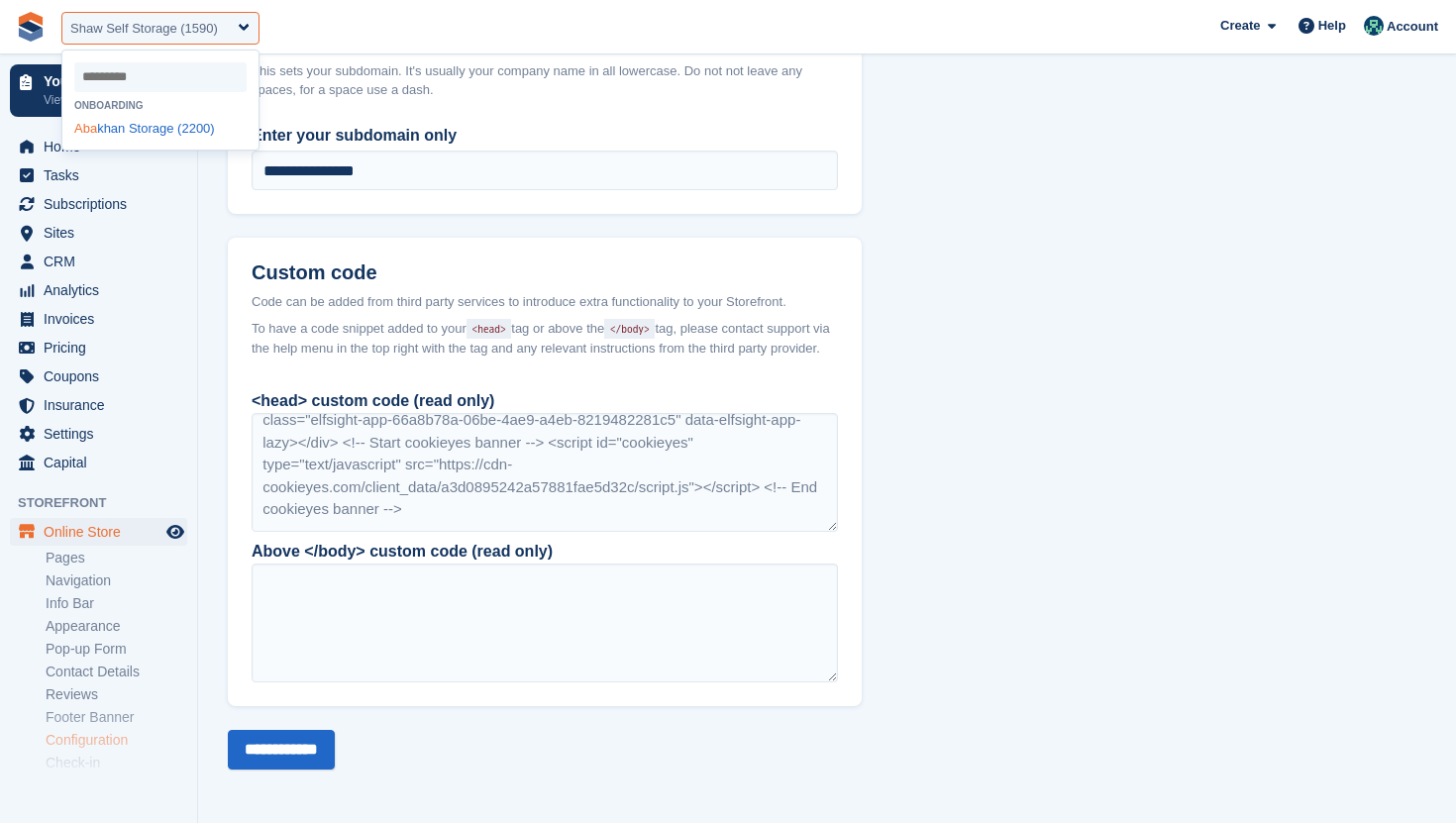 select on "****" 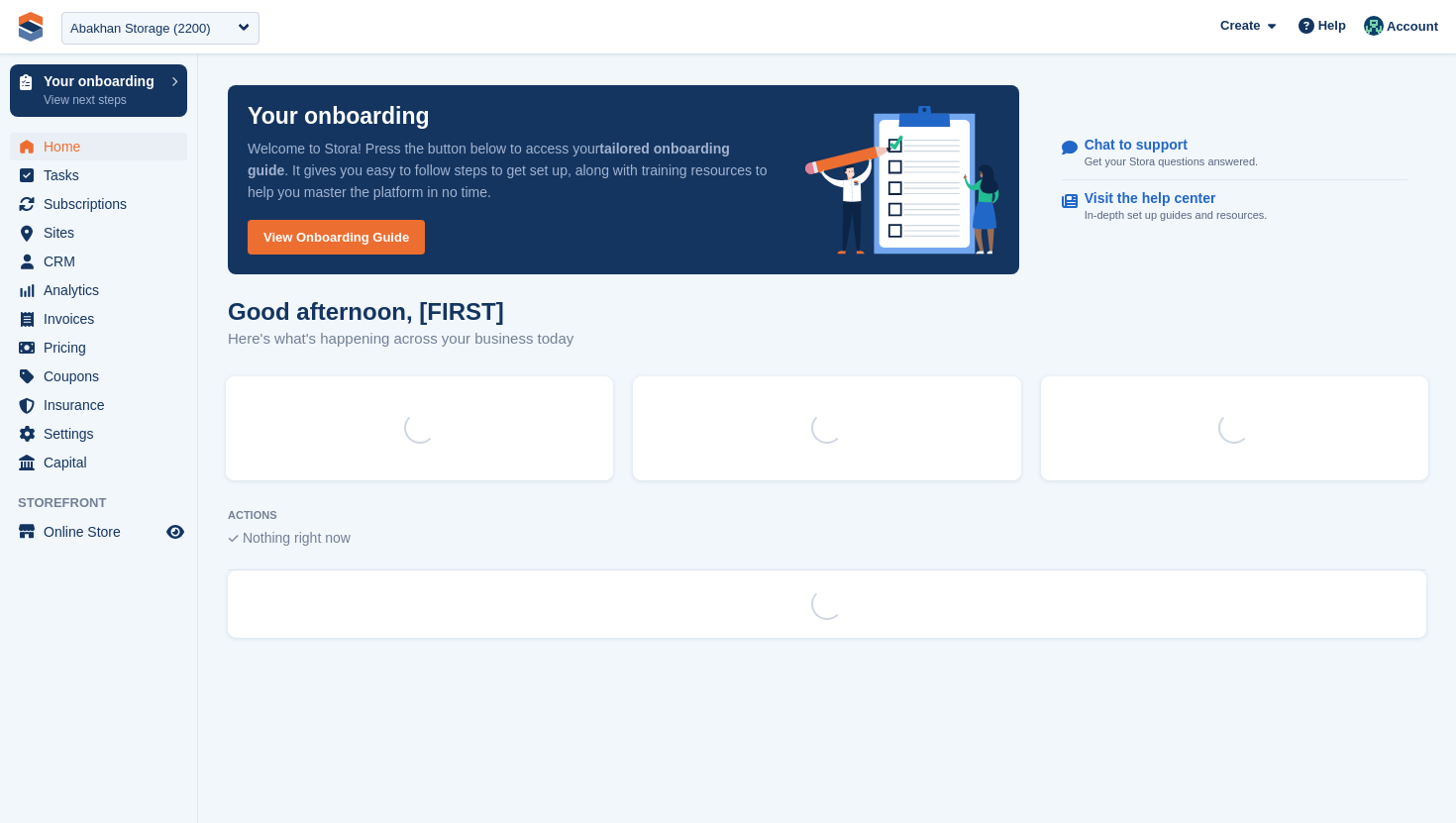 scroll, scrollTop: 0, scrollLeft: 0, axis: both 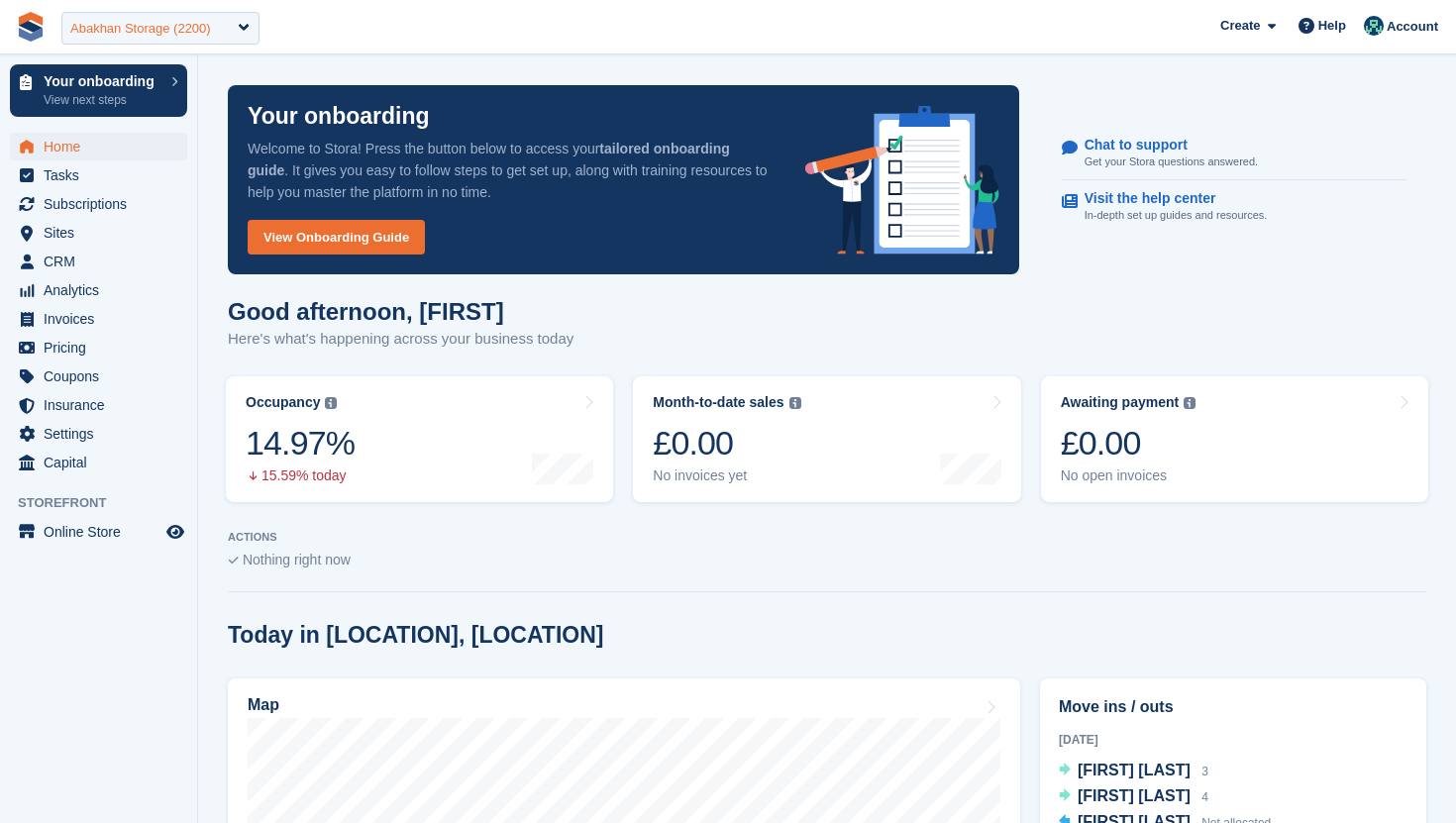 click on "Abakhan Storage (2200)" at bounding box center (141, 29) 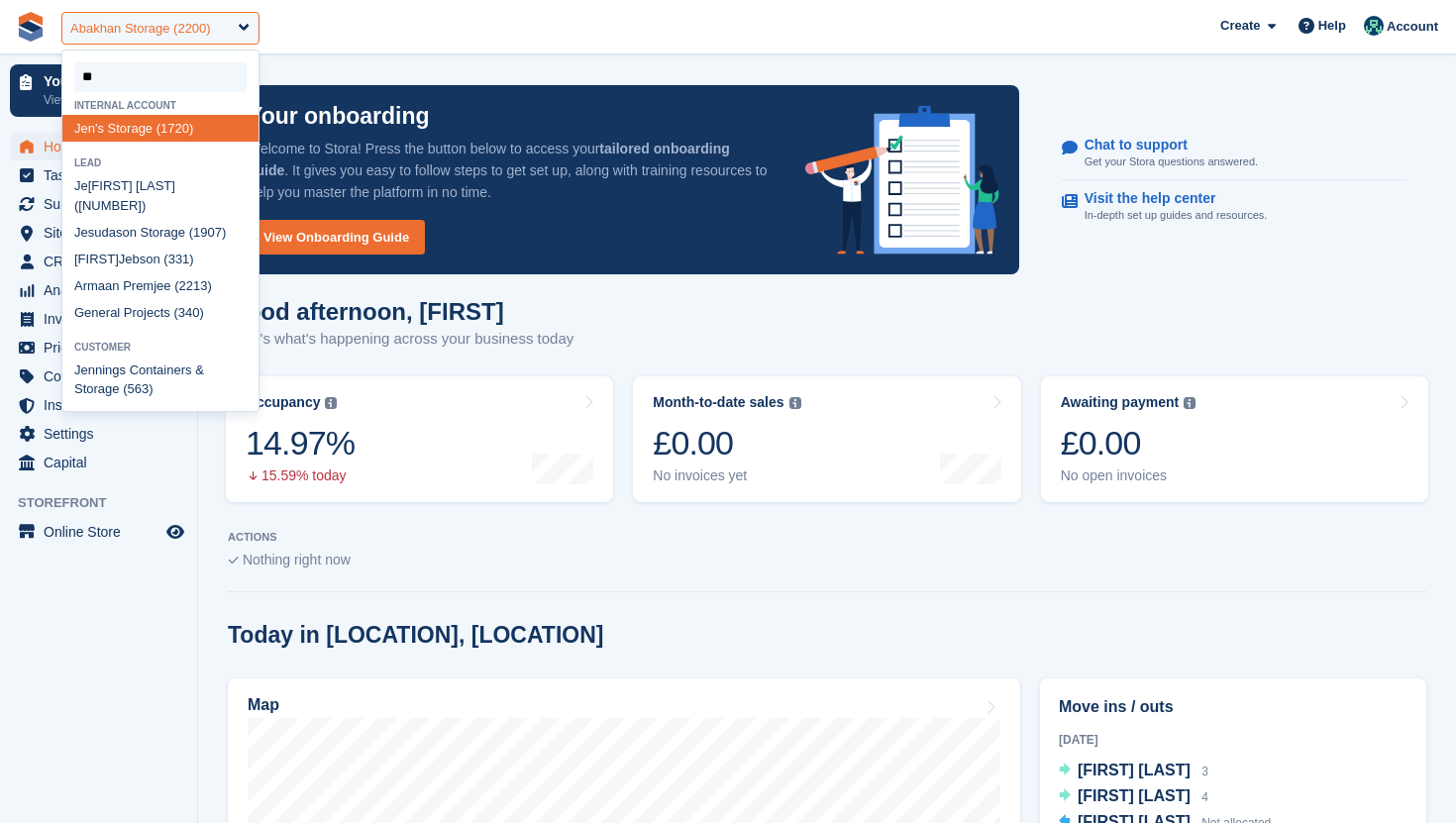 type on "***" 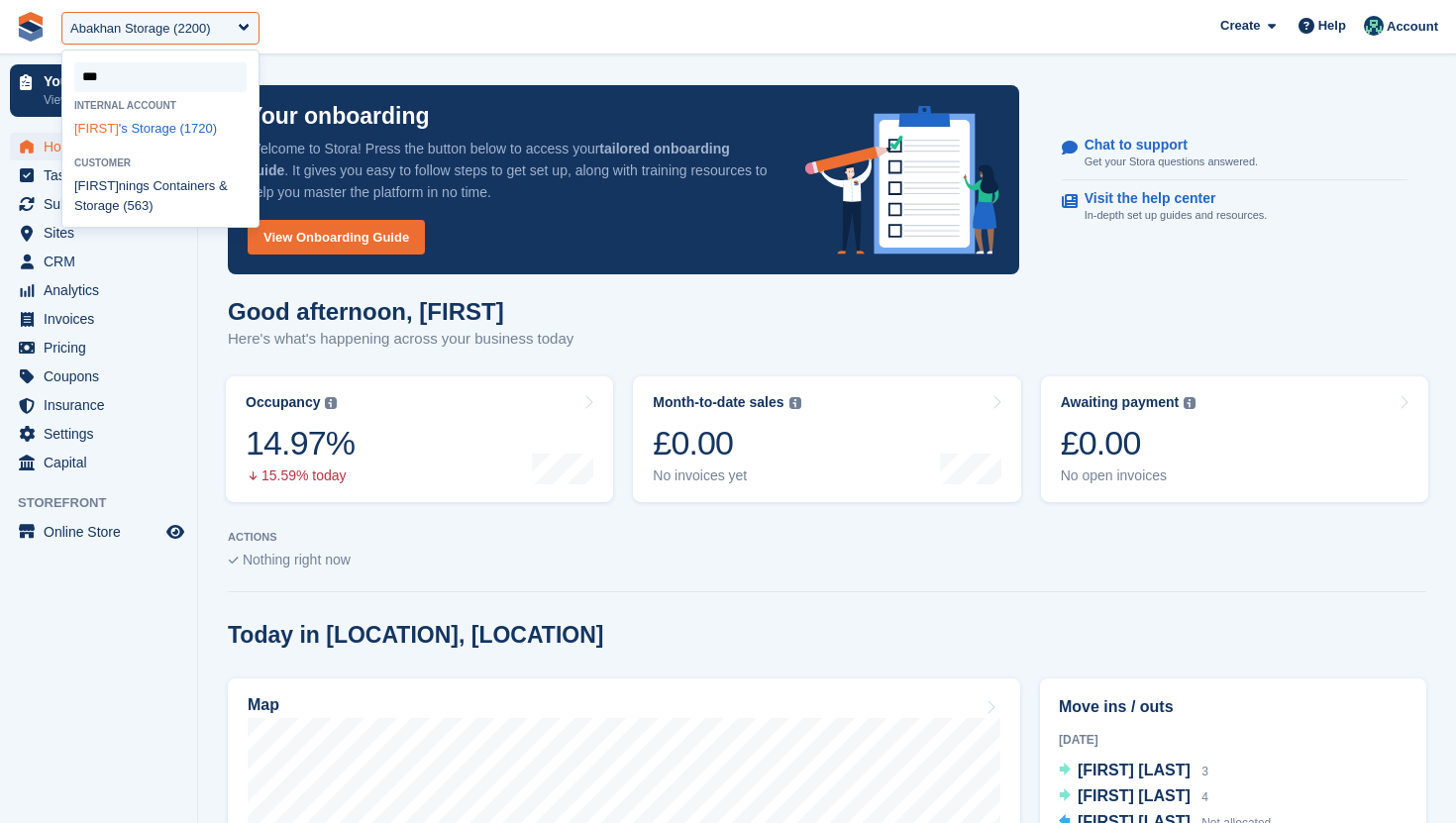 click on "Jen 's Storage (1720)" at bounding box center [160, 128] 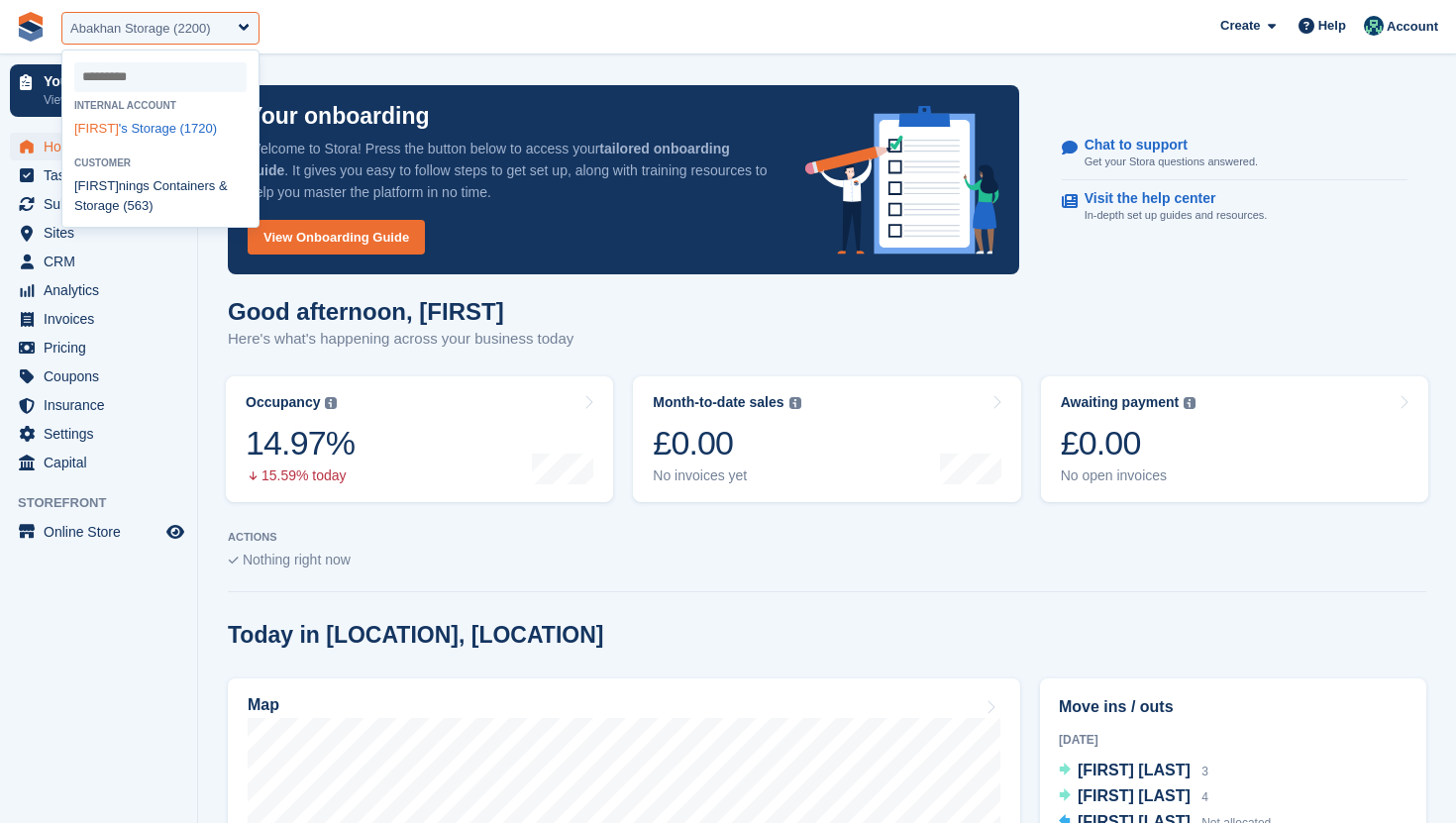 select on "****" 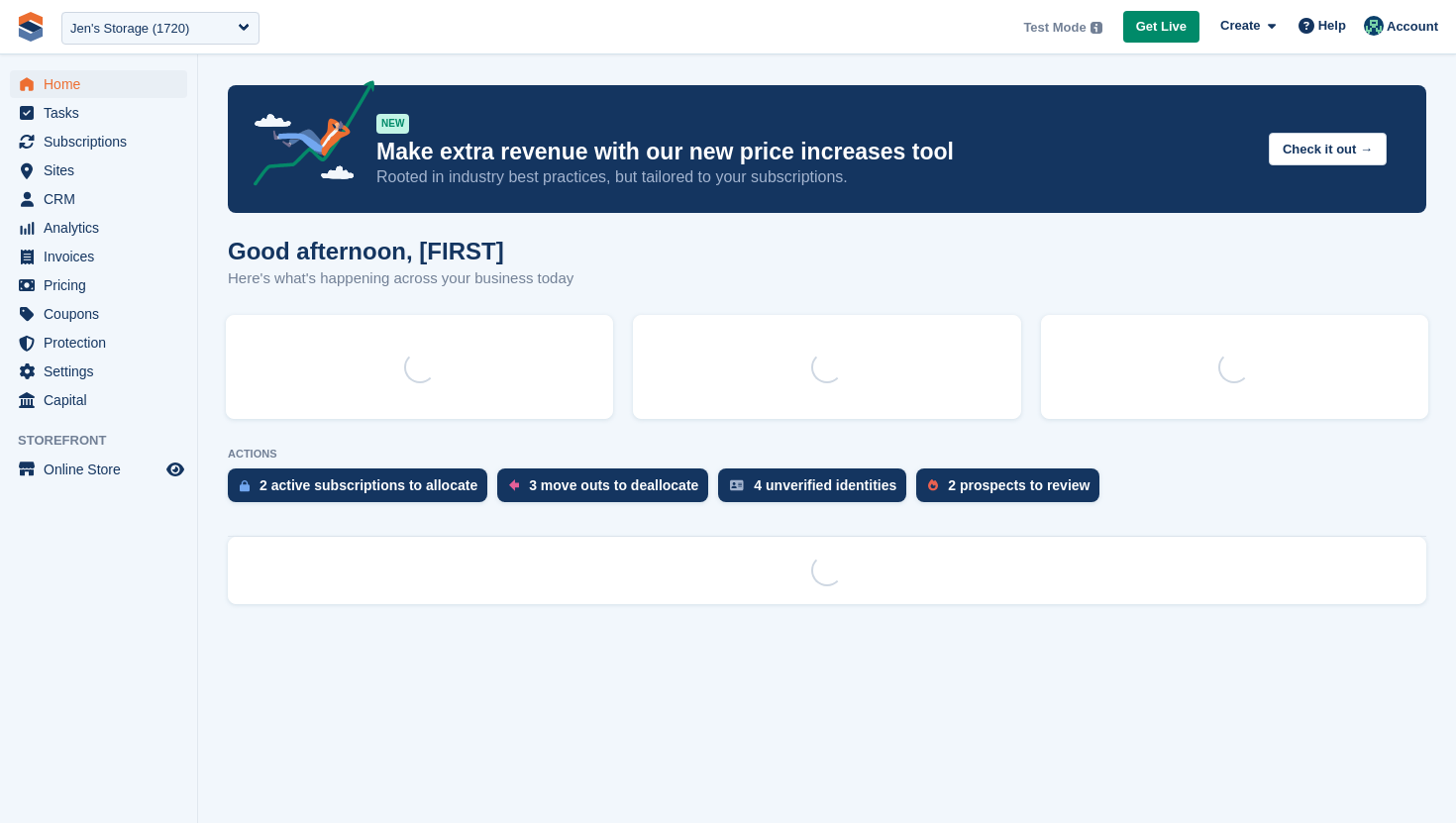 scroll, scrollTop: 0, scrollLeft: 0, axis: both 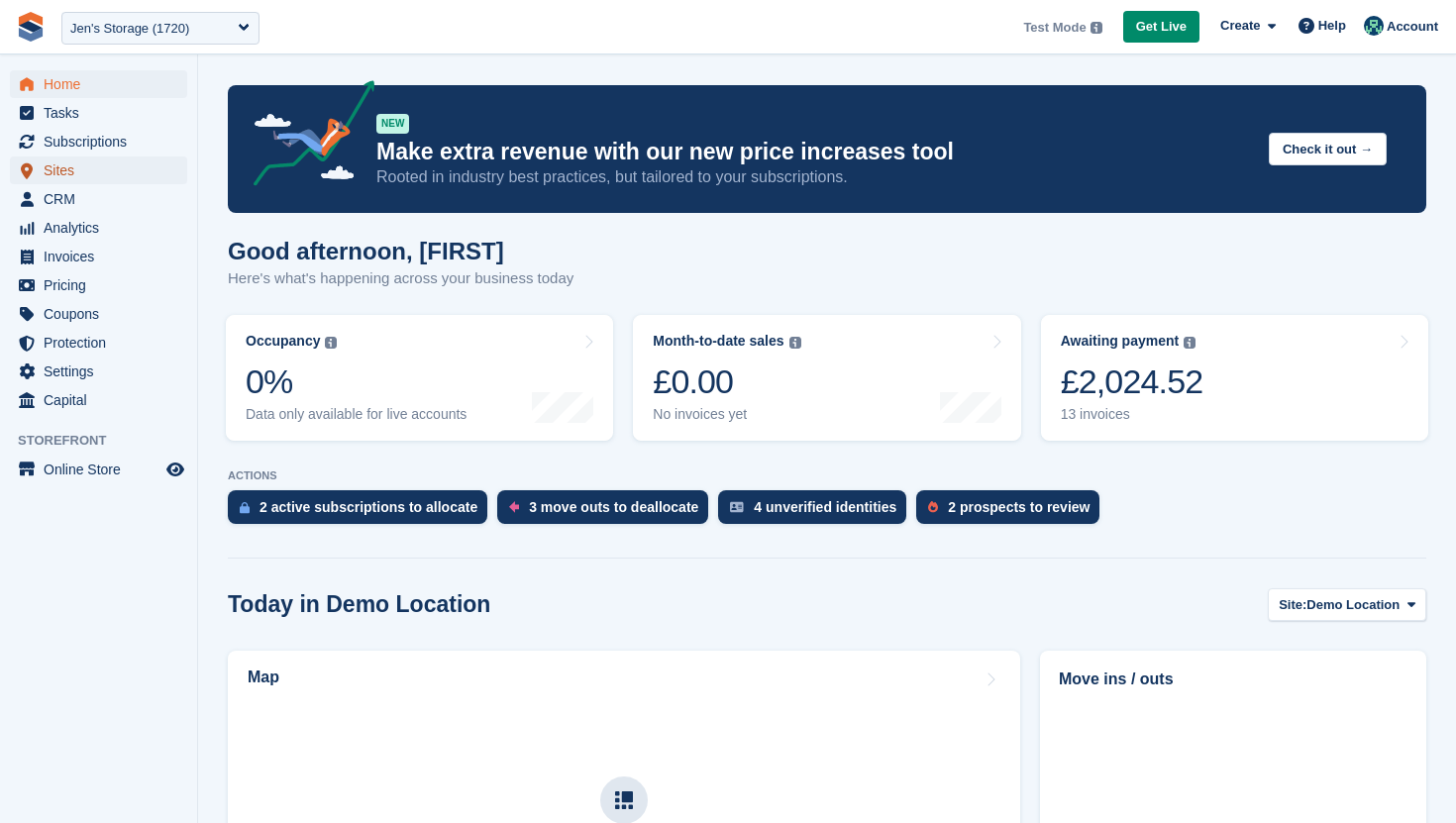 click on "Sites" at bounding box center (103, 170) 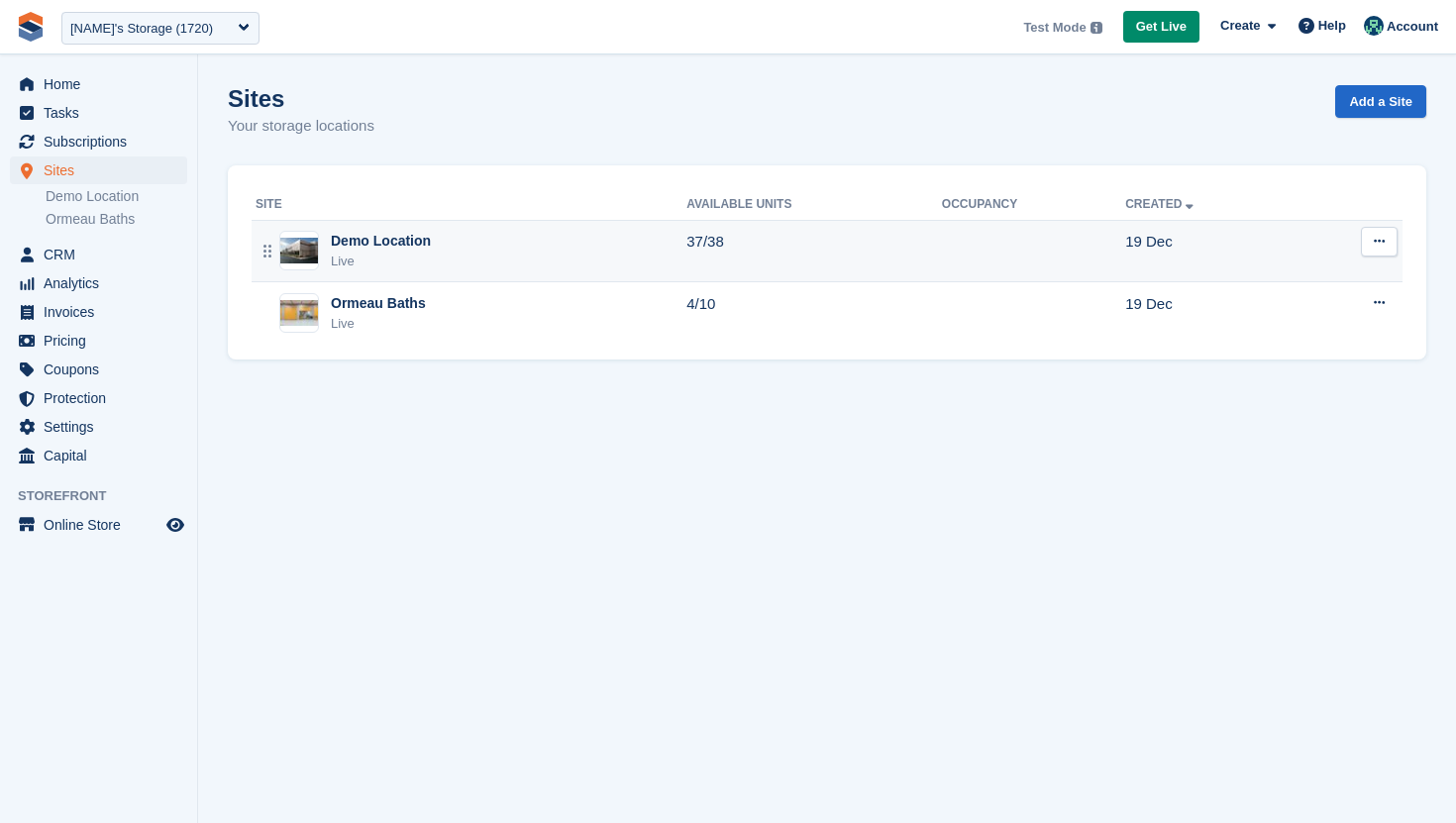 scroll, scrollTop: 0, scrollLeft: 0, axis: both 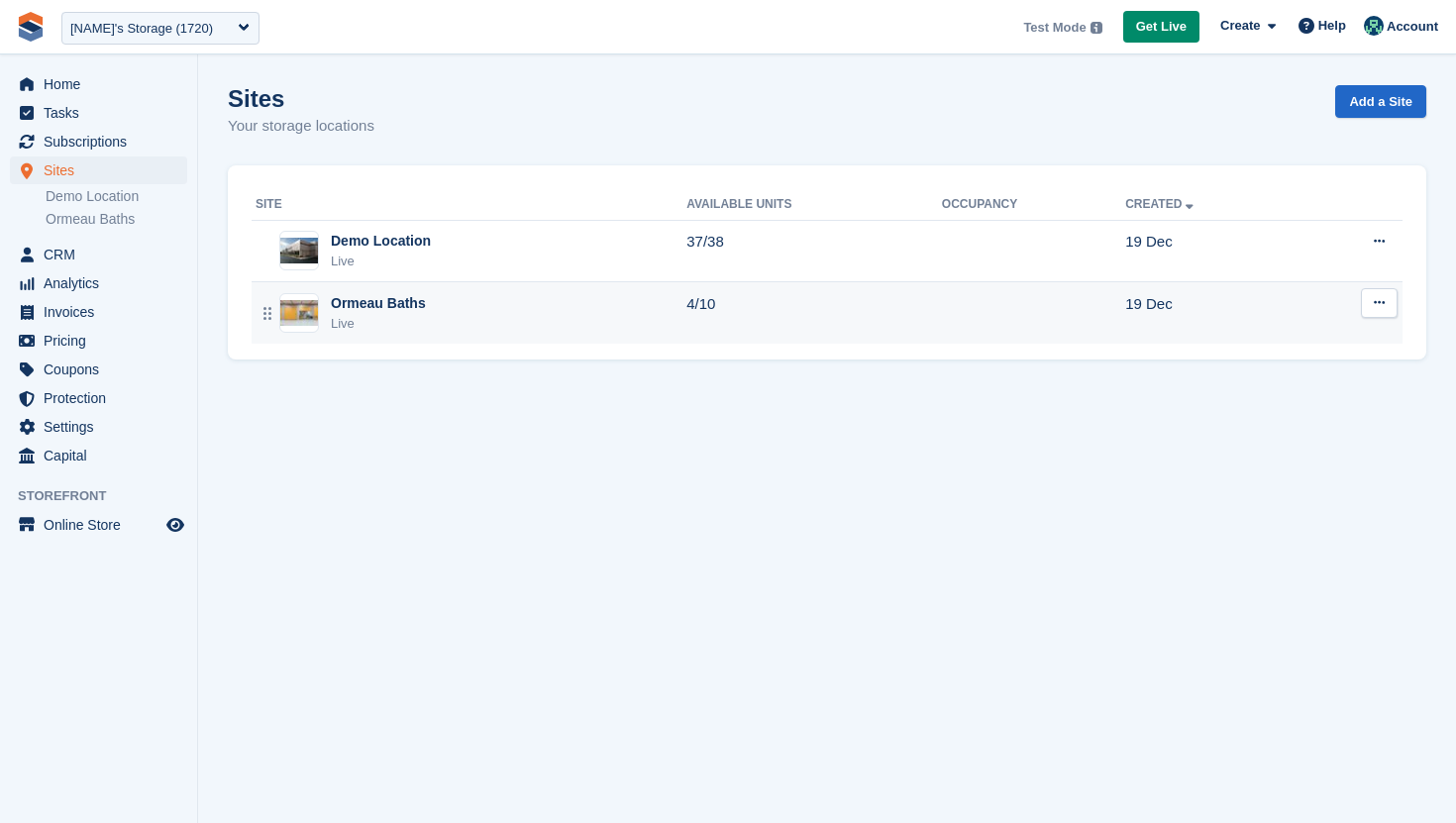 click on "Ormeau Baths
Live" at bounding box center [470, 313] 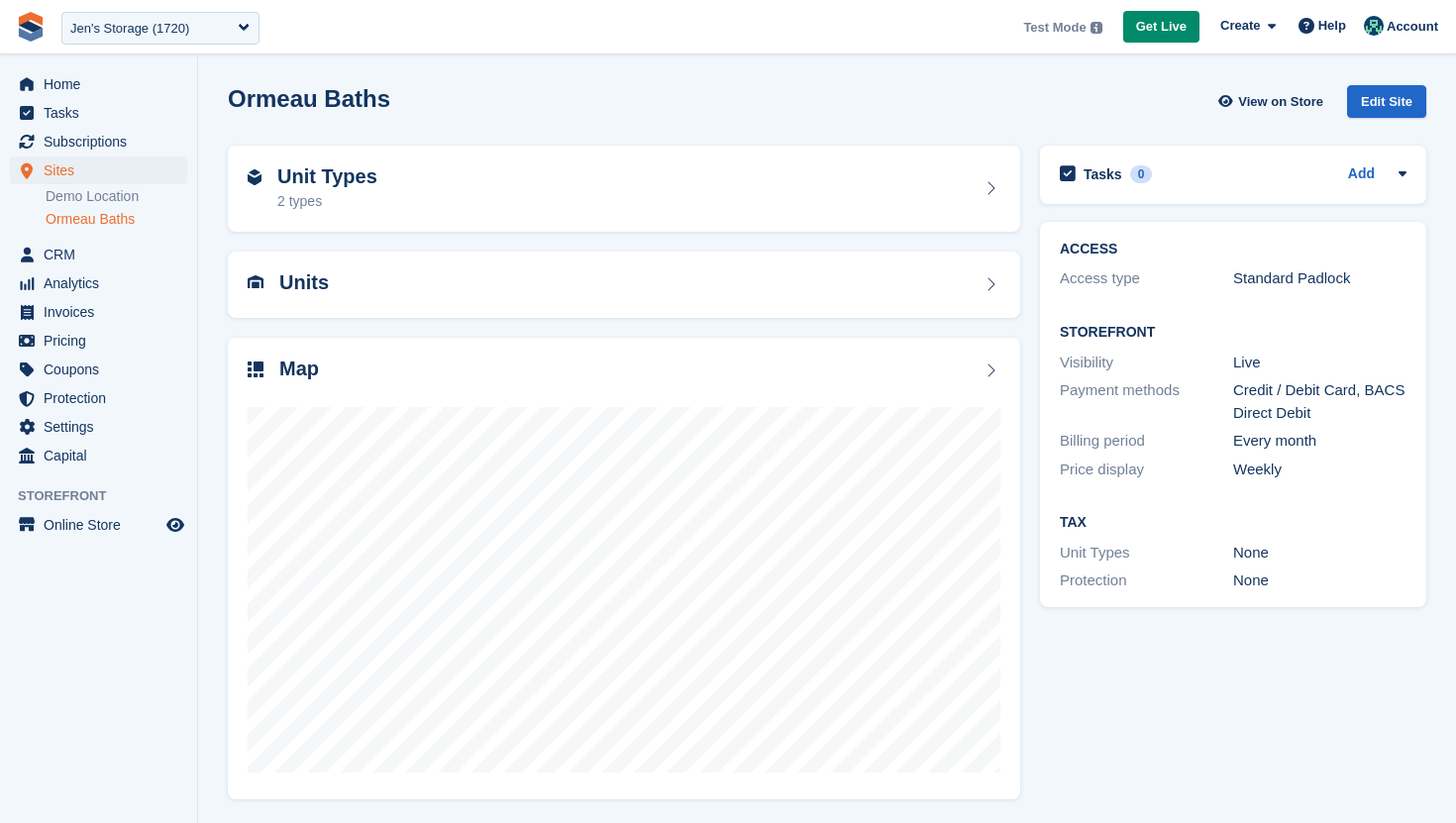 scroll, scrollTop: 0, scrollLeft: 0, axis: both 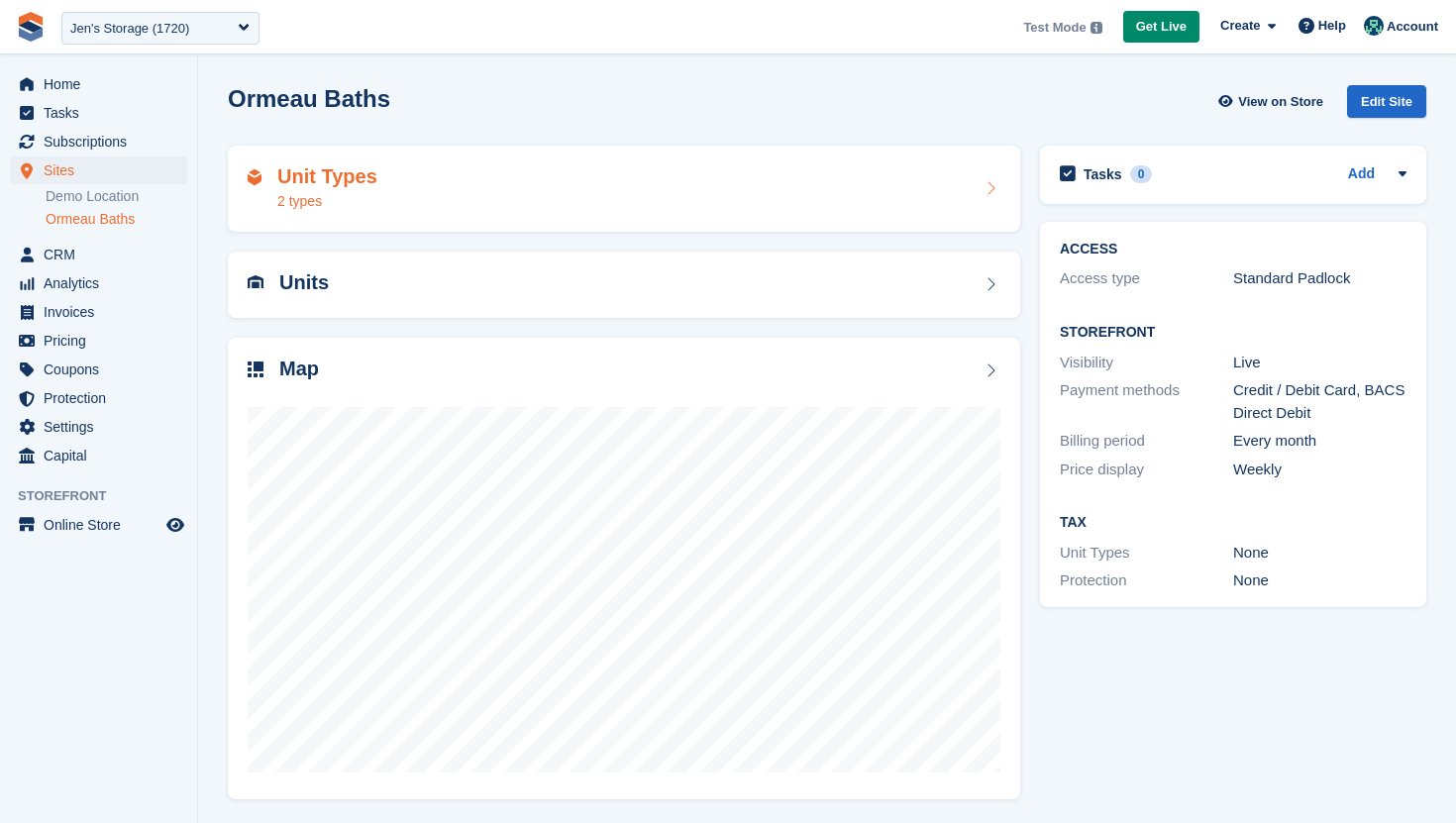 click on "Unit Types
2 types" at bounding box center (624, 189) 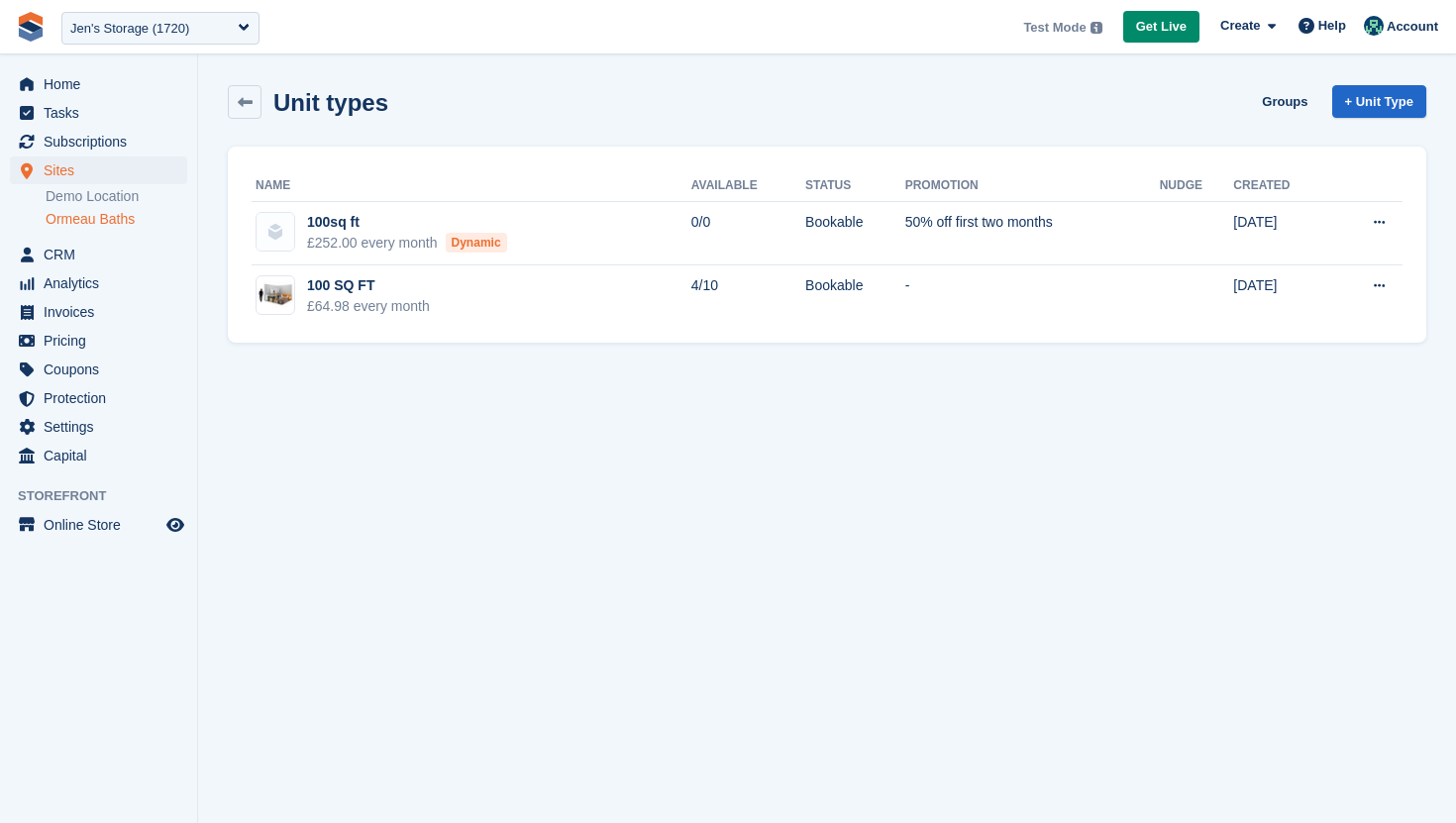 scroll, scrollTop: 0, scrollLeft: 0, axis: both 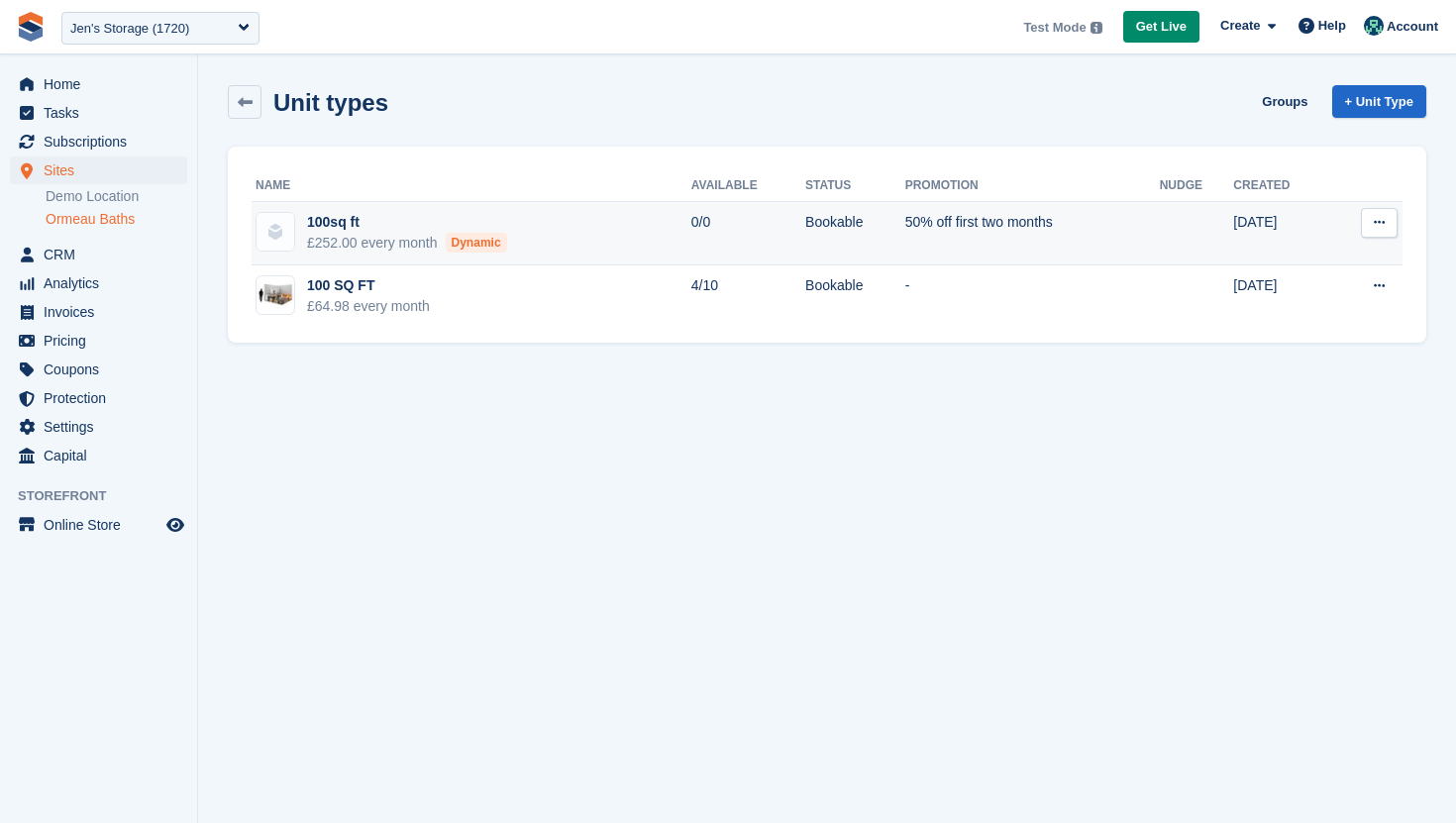 click at bounding box center (1379, 222) 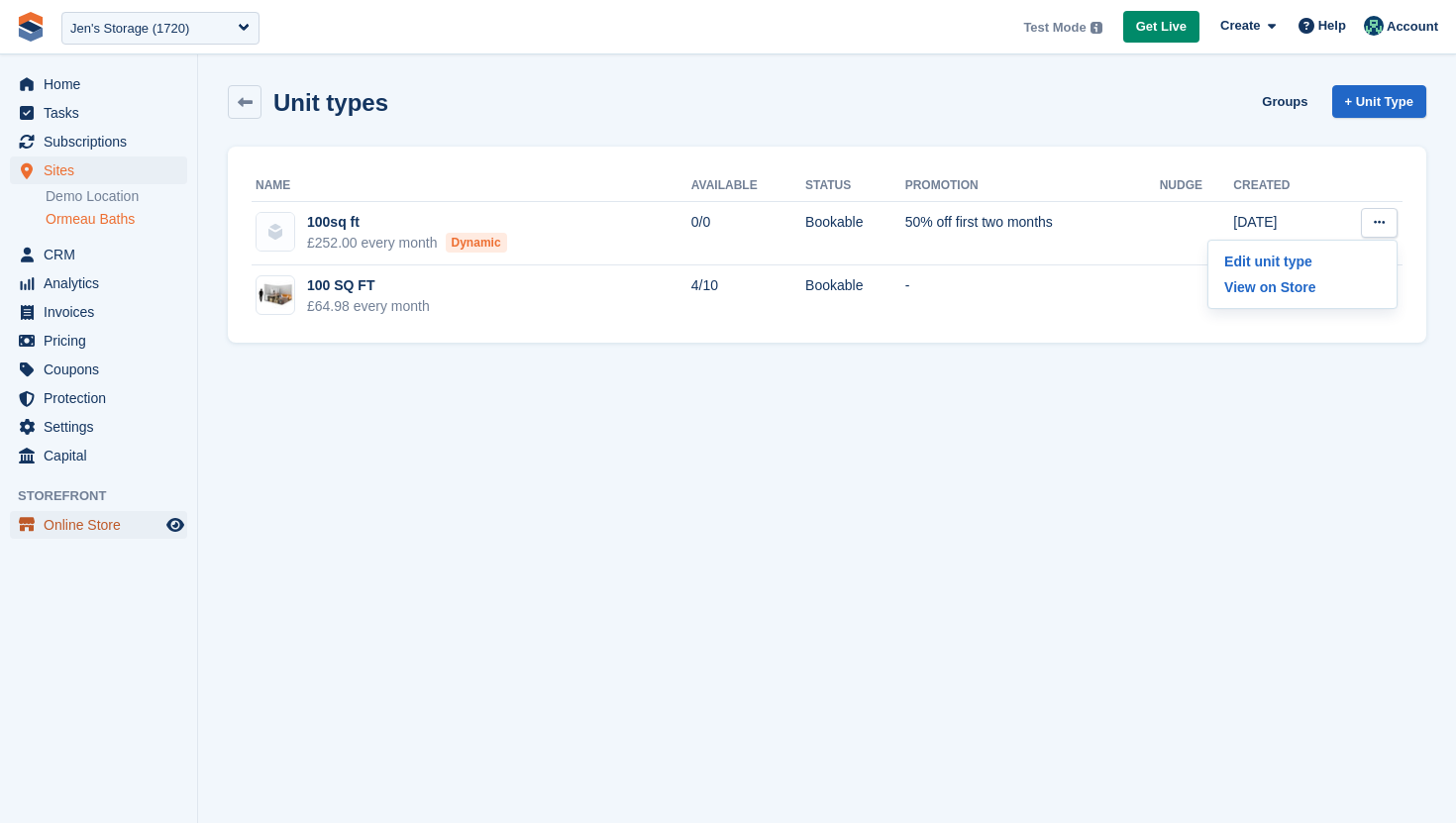 click on "Online Store" at bounding box center (103, 525) 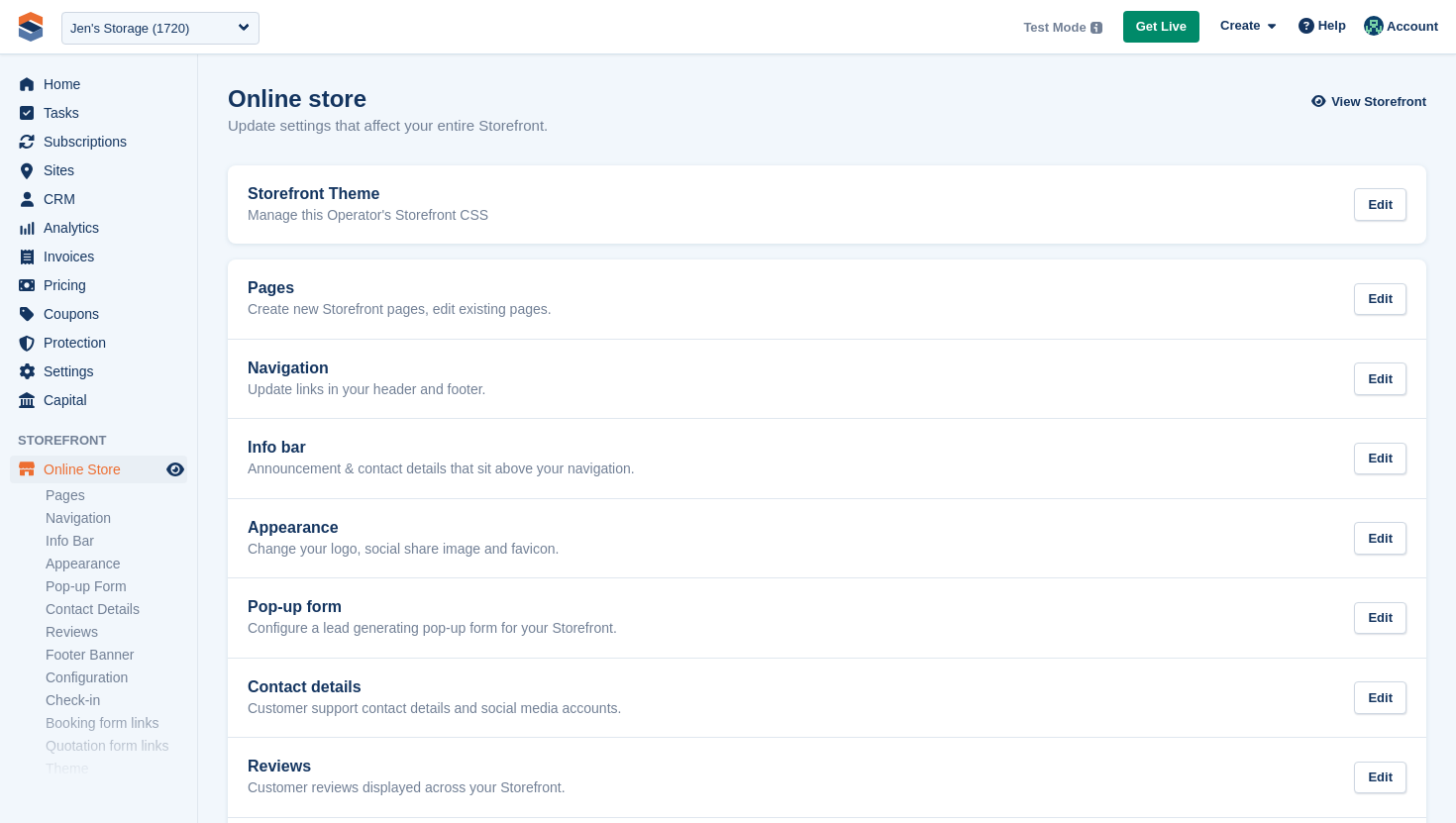 scroll, scrollTop: 74, scrollLeft: 0, axis: vertical 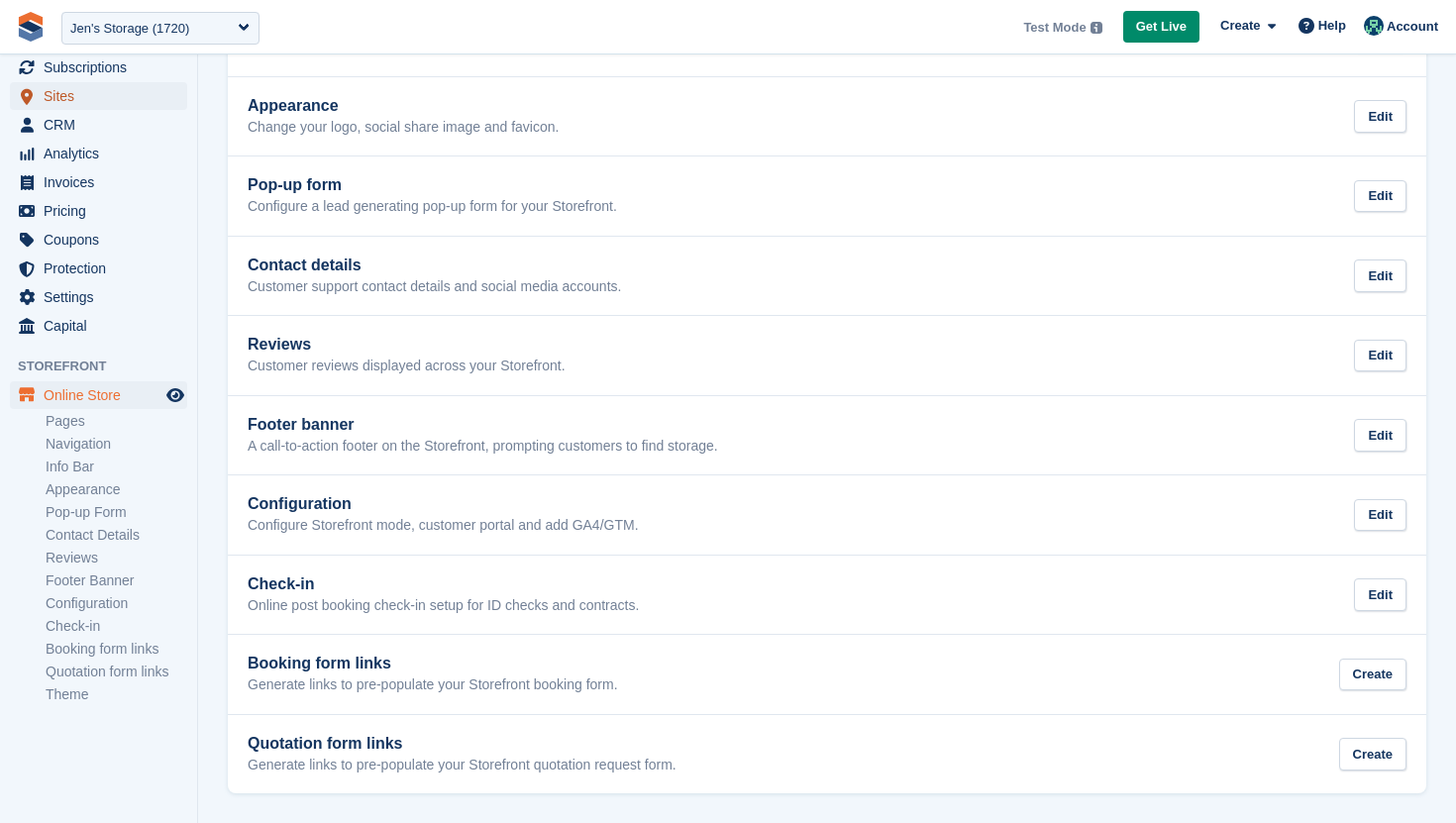click on "Sites" at bounding box center (103, 96) 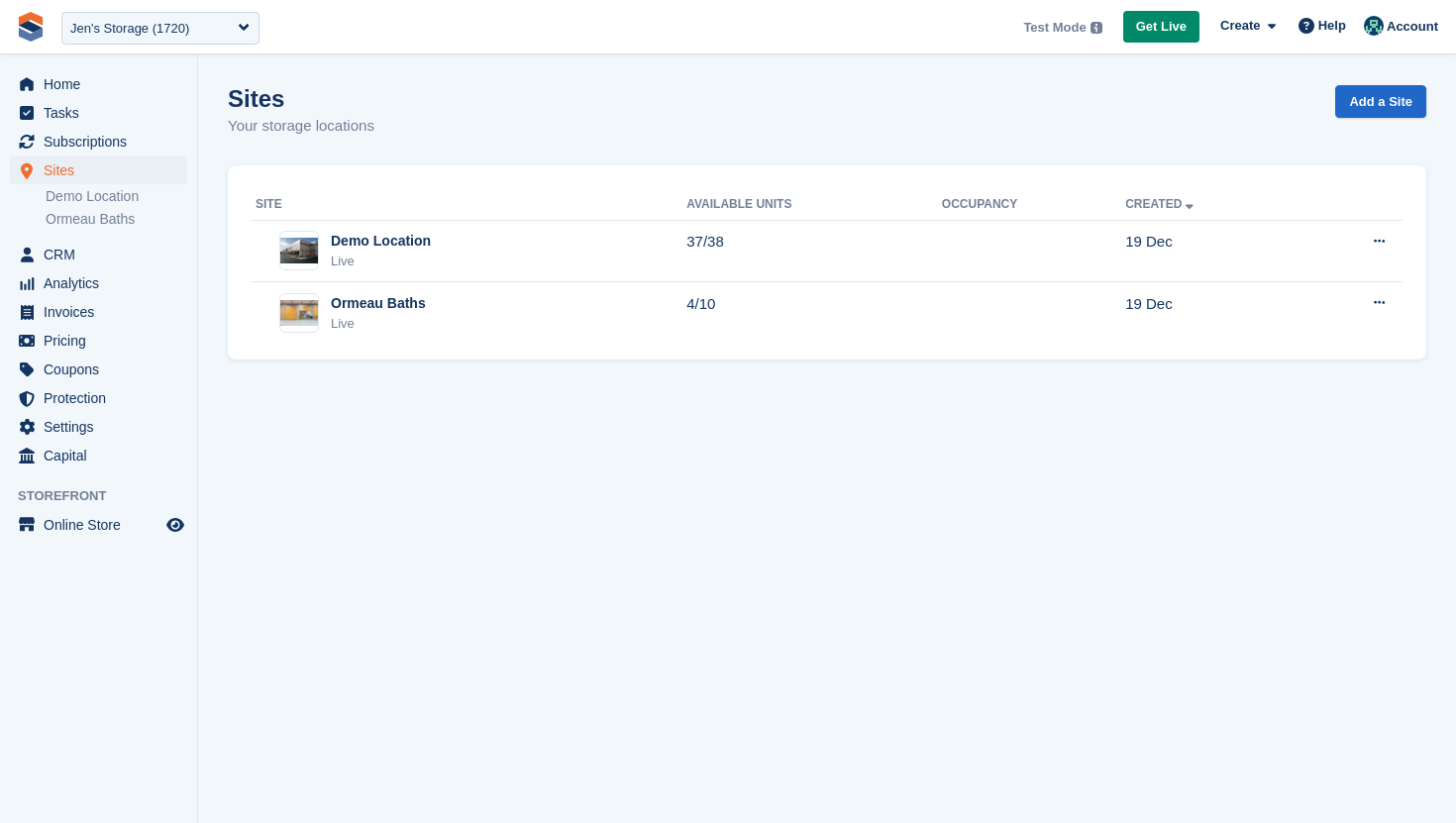 scroll, scrollTop: 0, scrollLeft: 0, axis: both 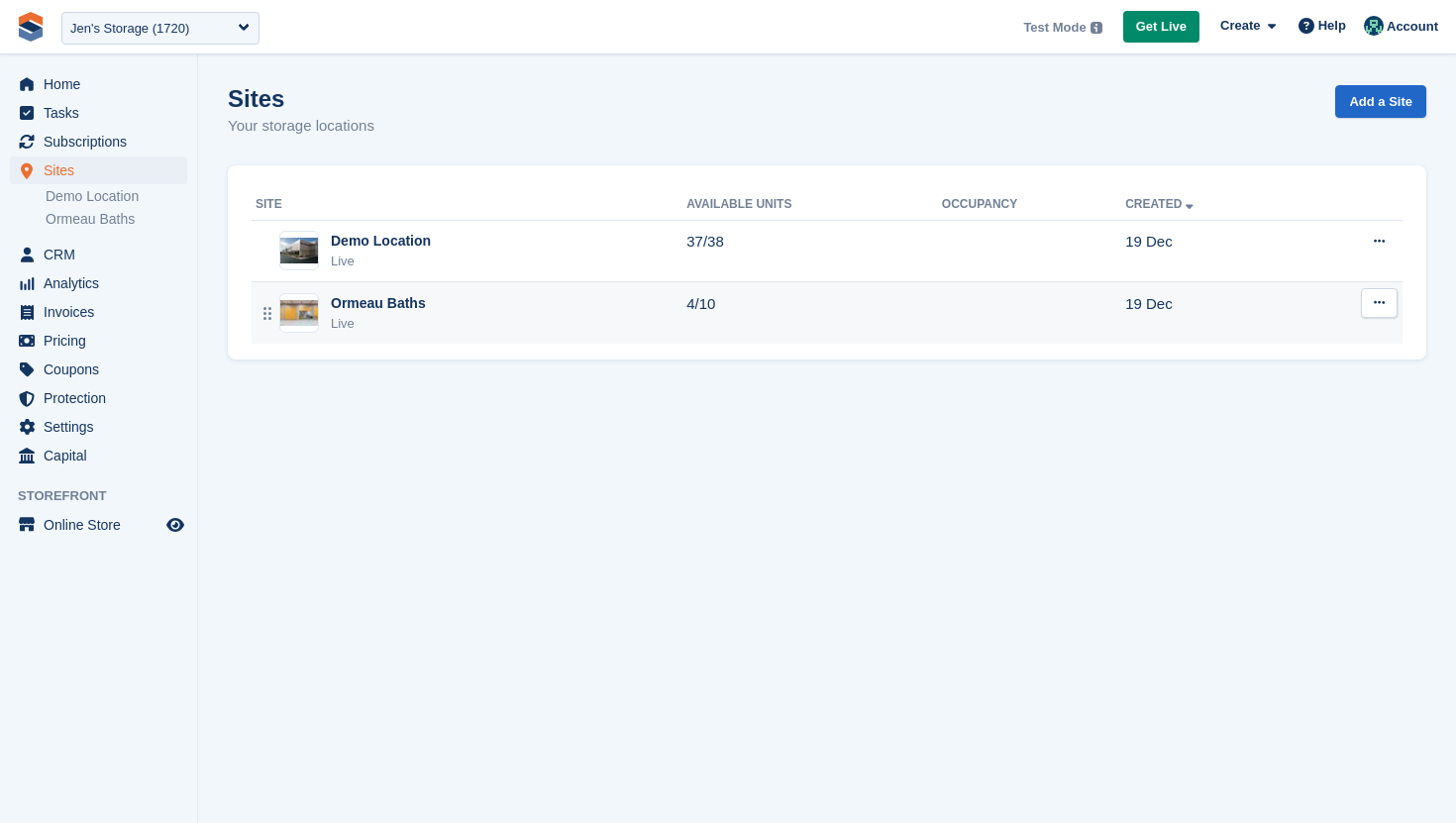 click on "Ormeau Baths
Live" at bounding box center (470, 313) 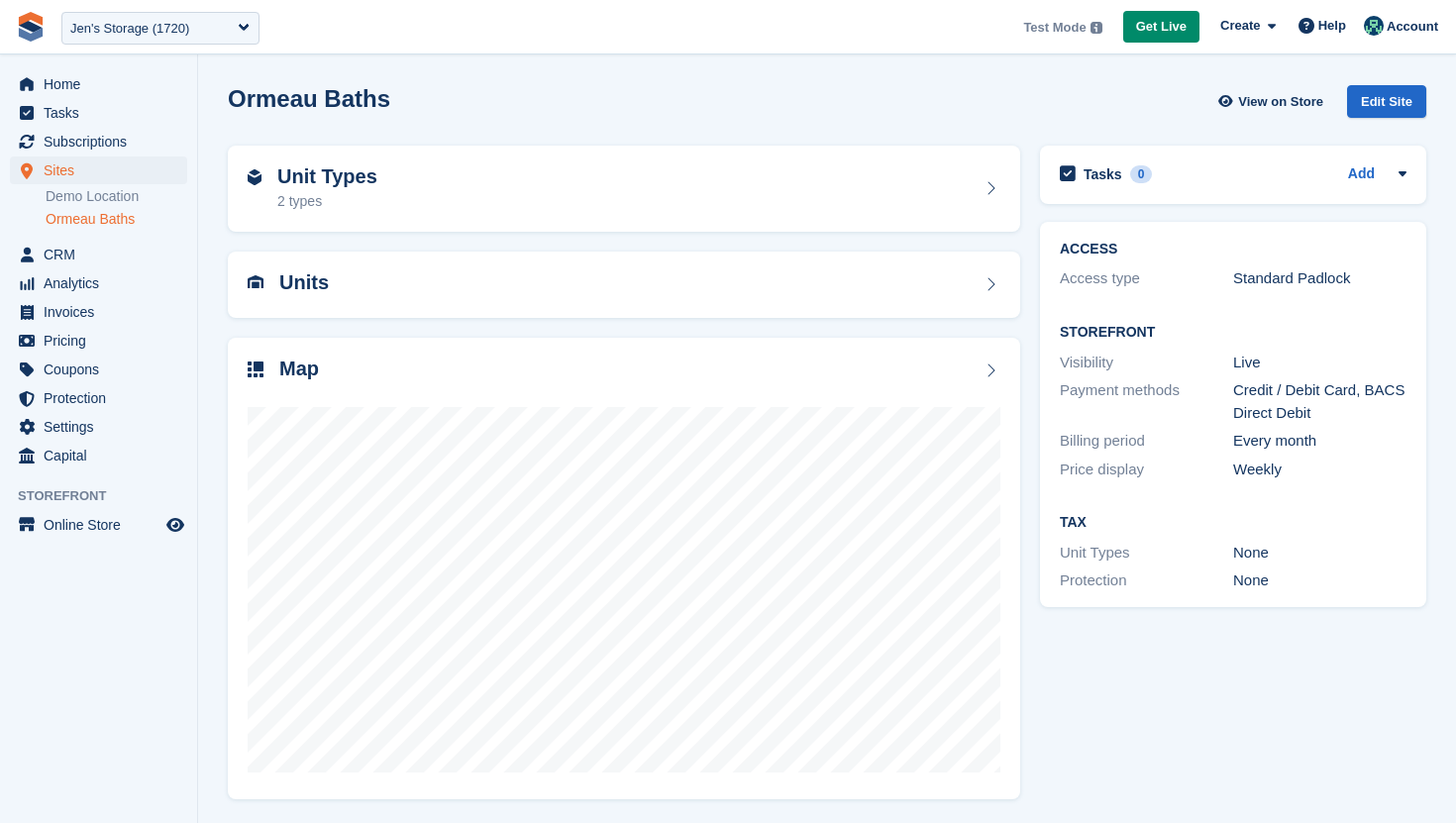 scroll, scrollTop: 0, scrollLeft: 0, axis: both 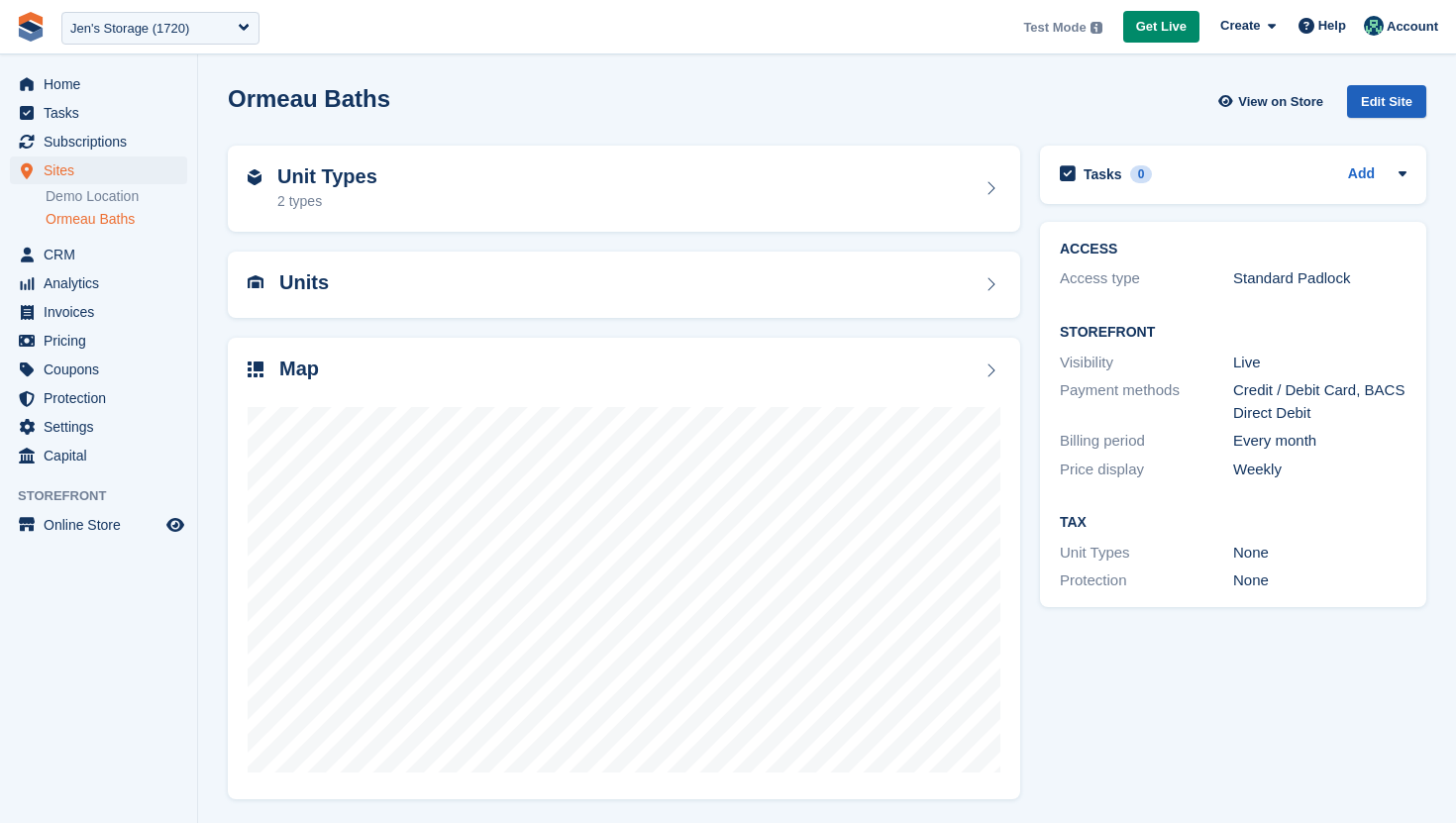 click on "Edit Site" at bounding box center (1387, 101) 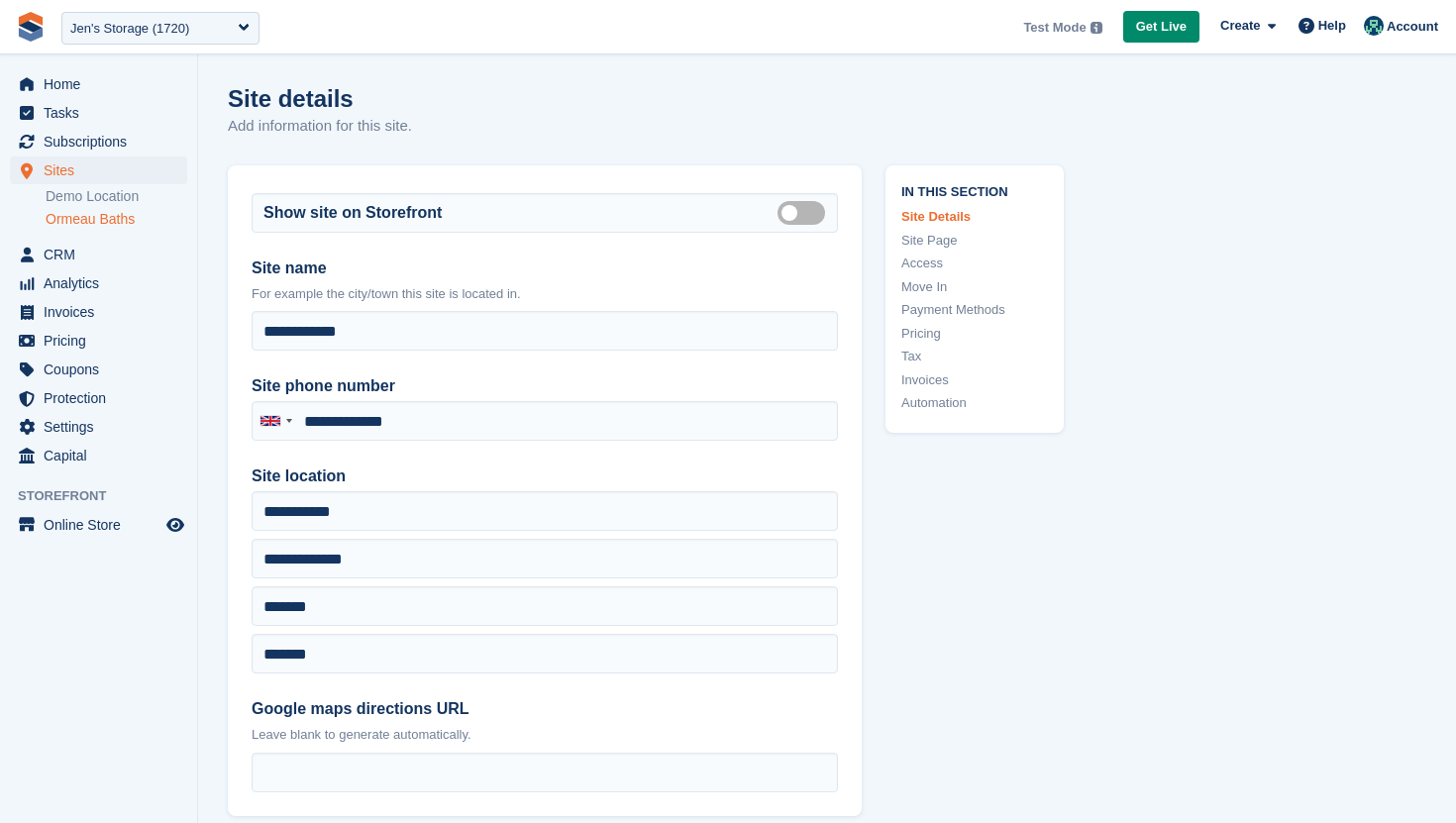 select on "*" 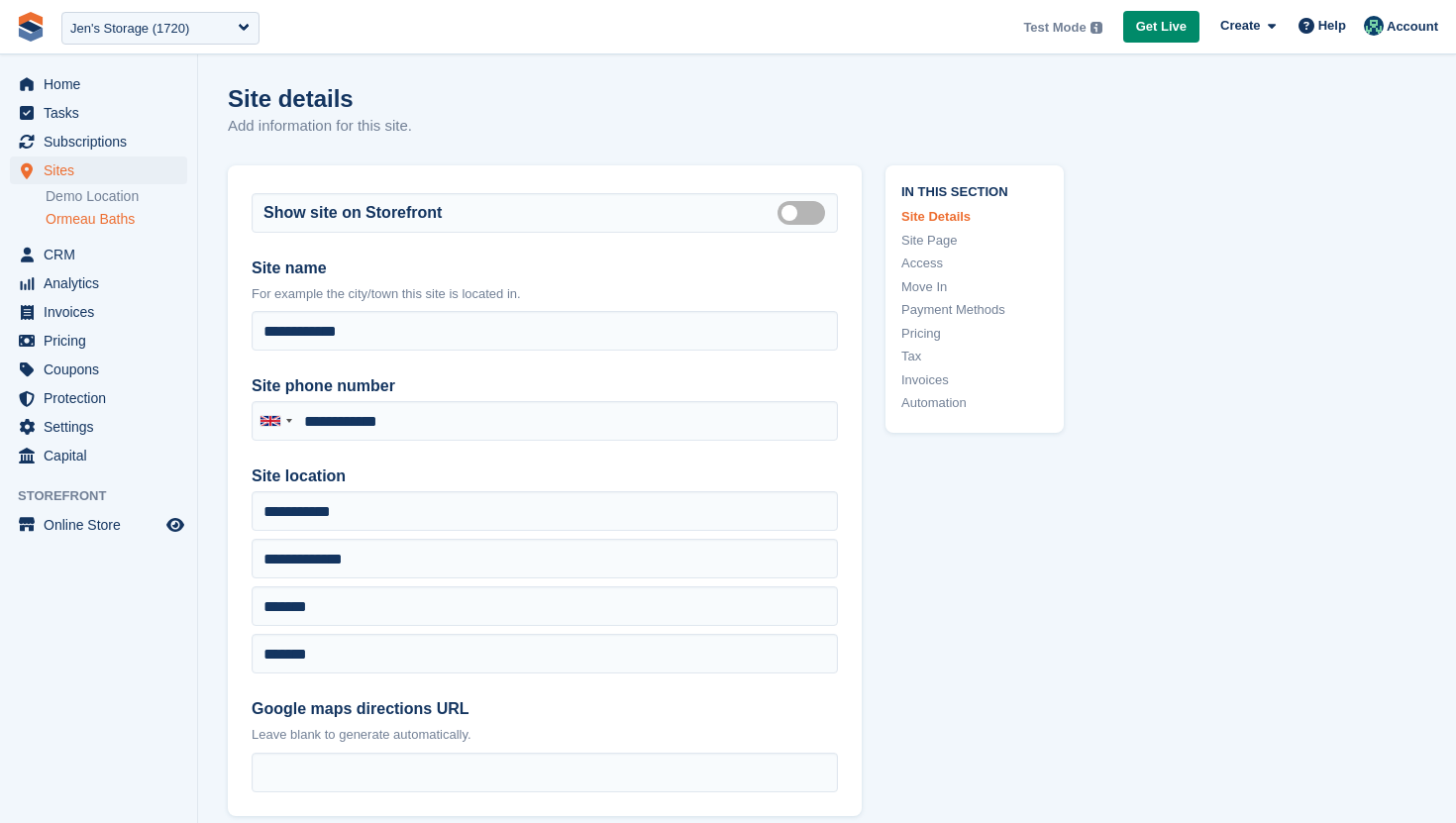 click on "Move In" at bounding box center (975, 287) 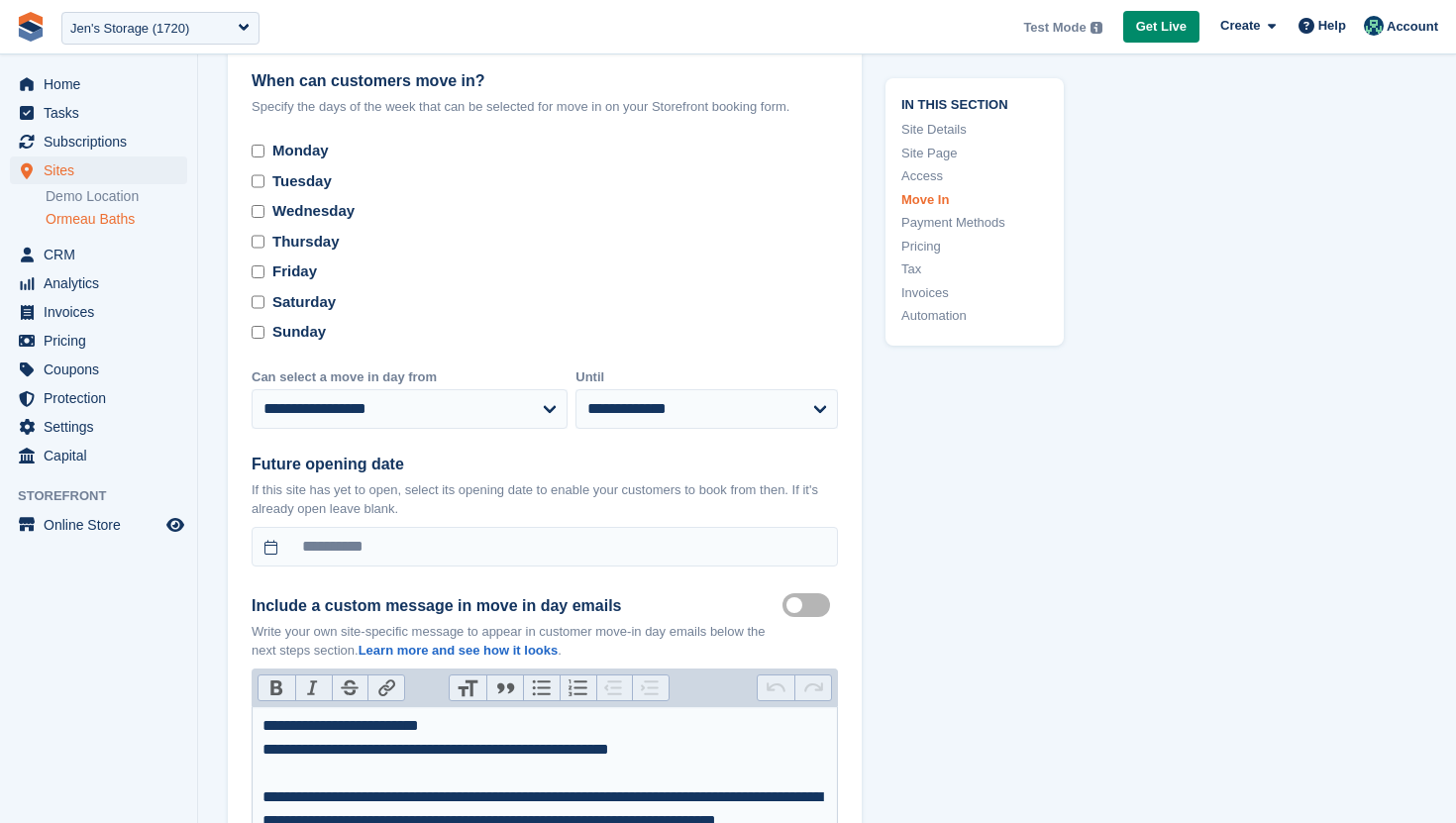 scroll, scrollTop: 5414, scrollLeft: 0, axis: vertical 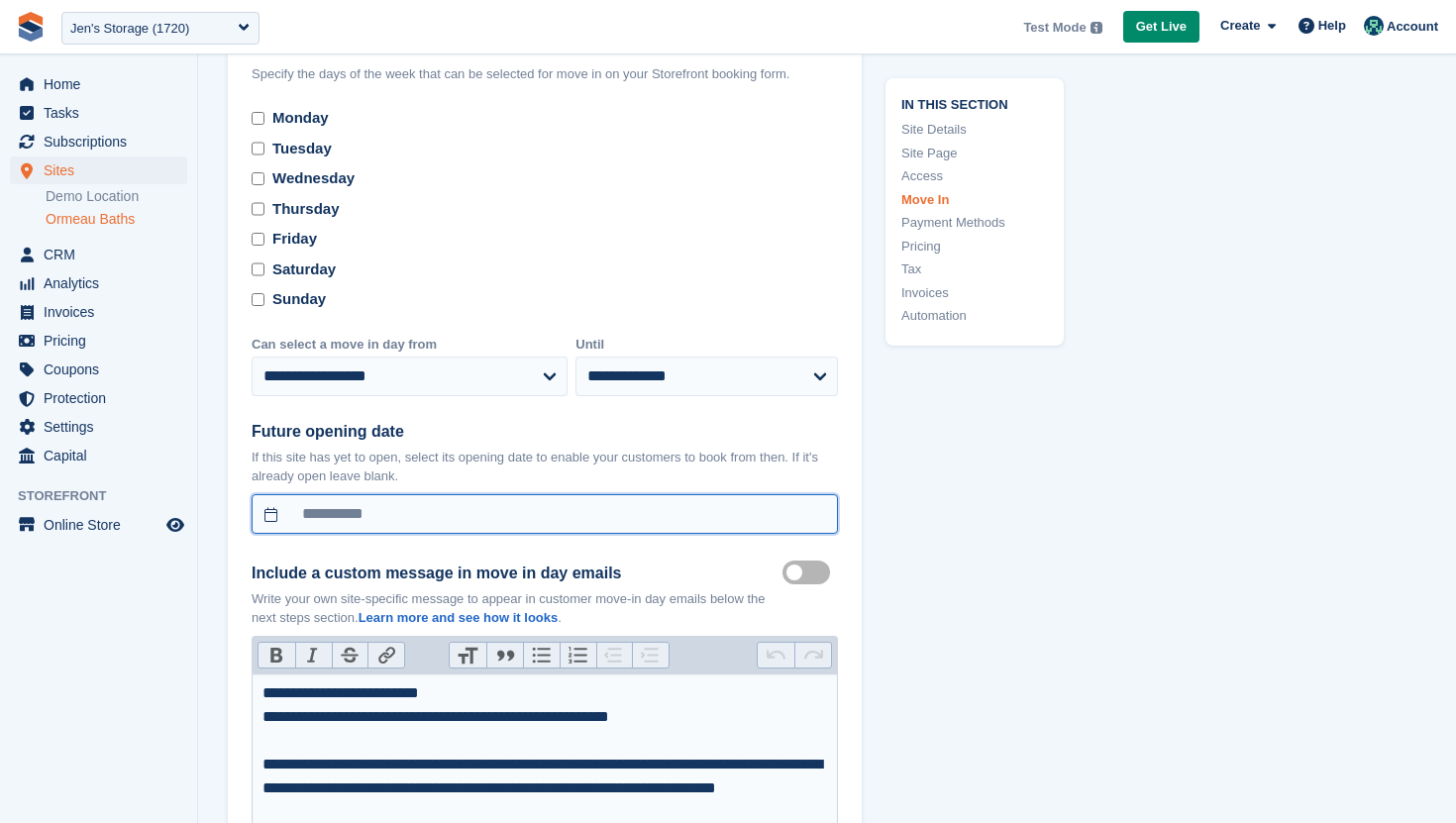 click on "**********" at bounding box center (545, 514) 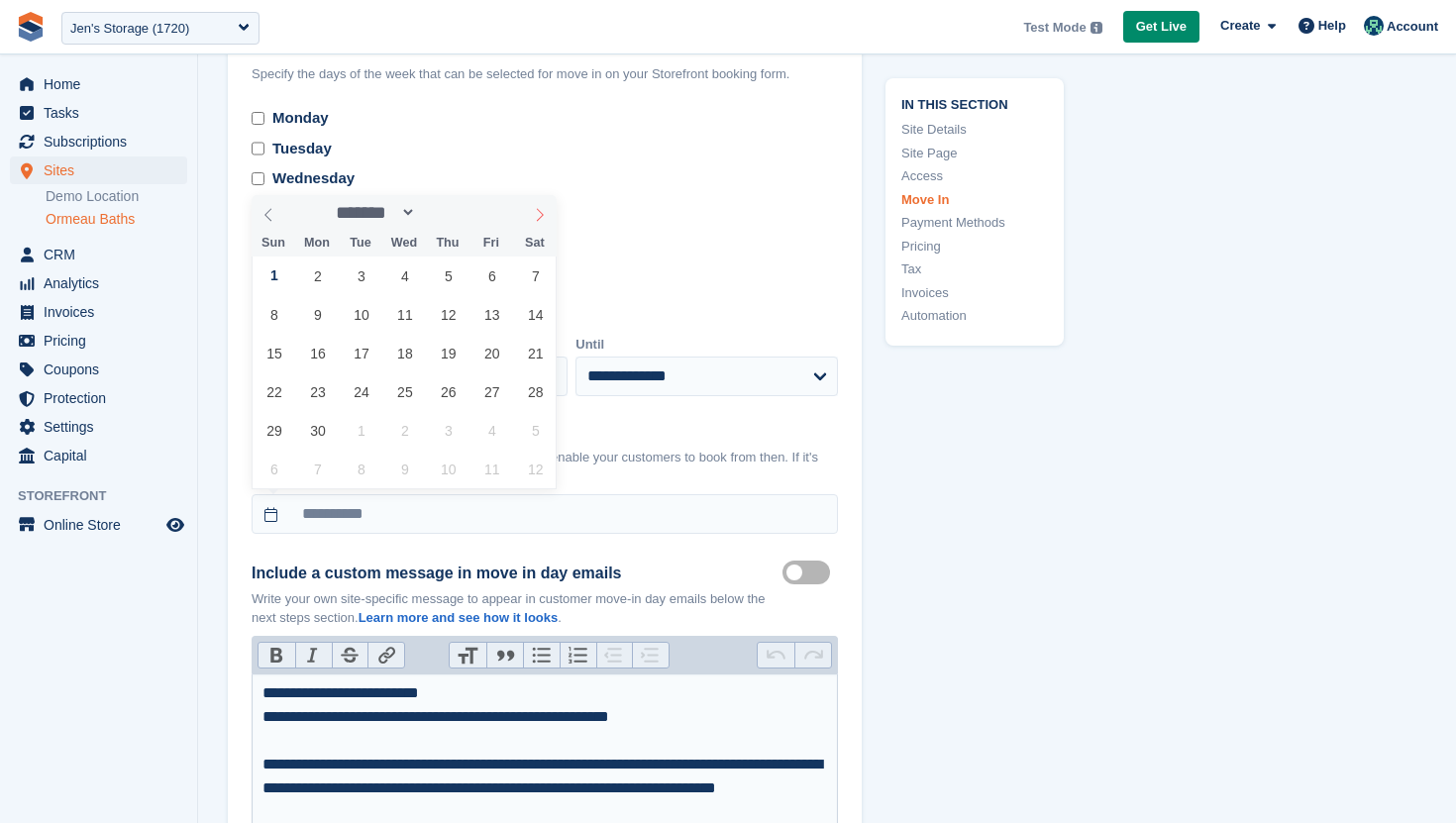 click at bounding box center (540, 212) 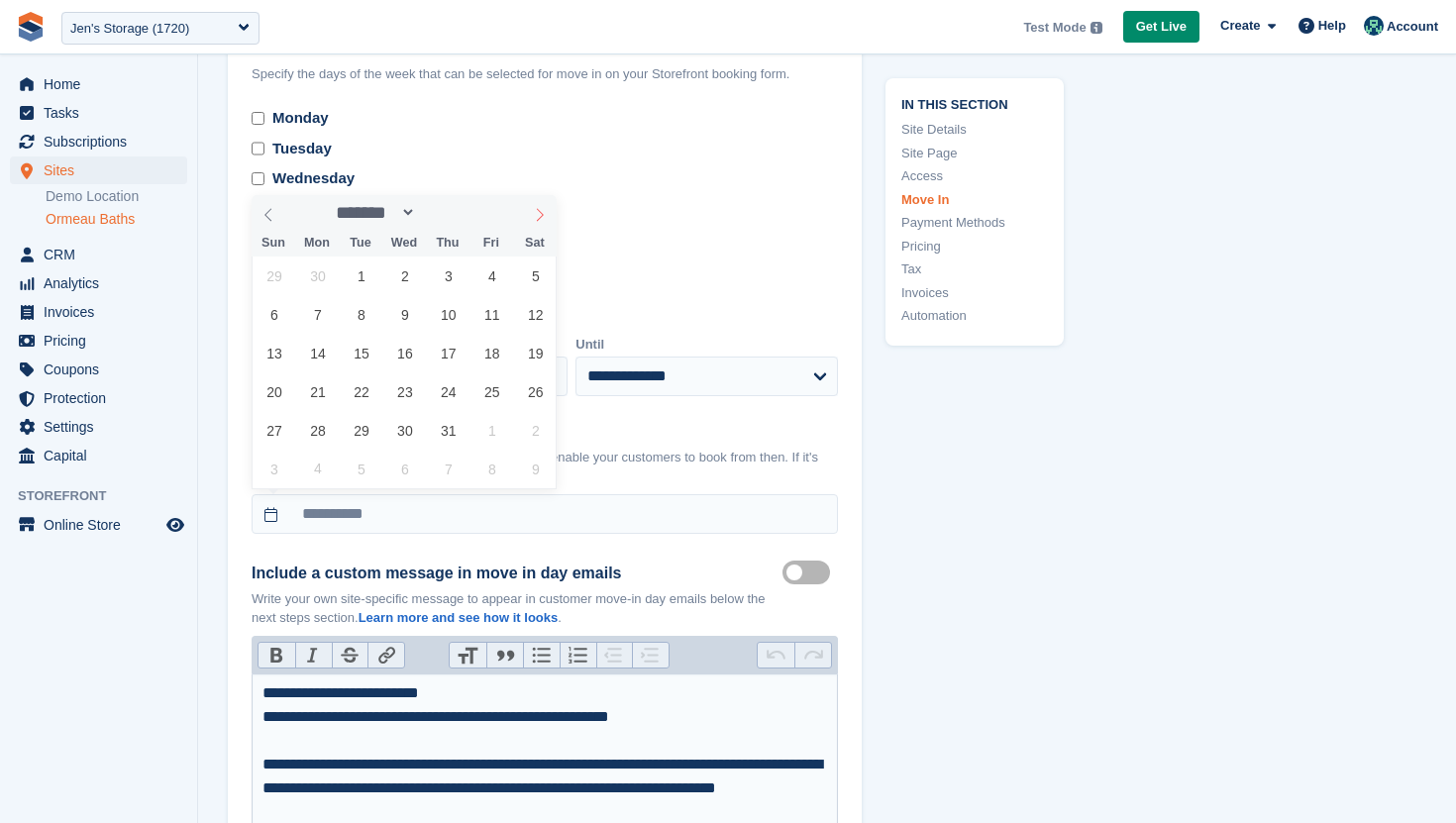 click at bounding box center (540, 212) 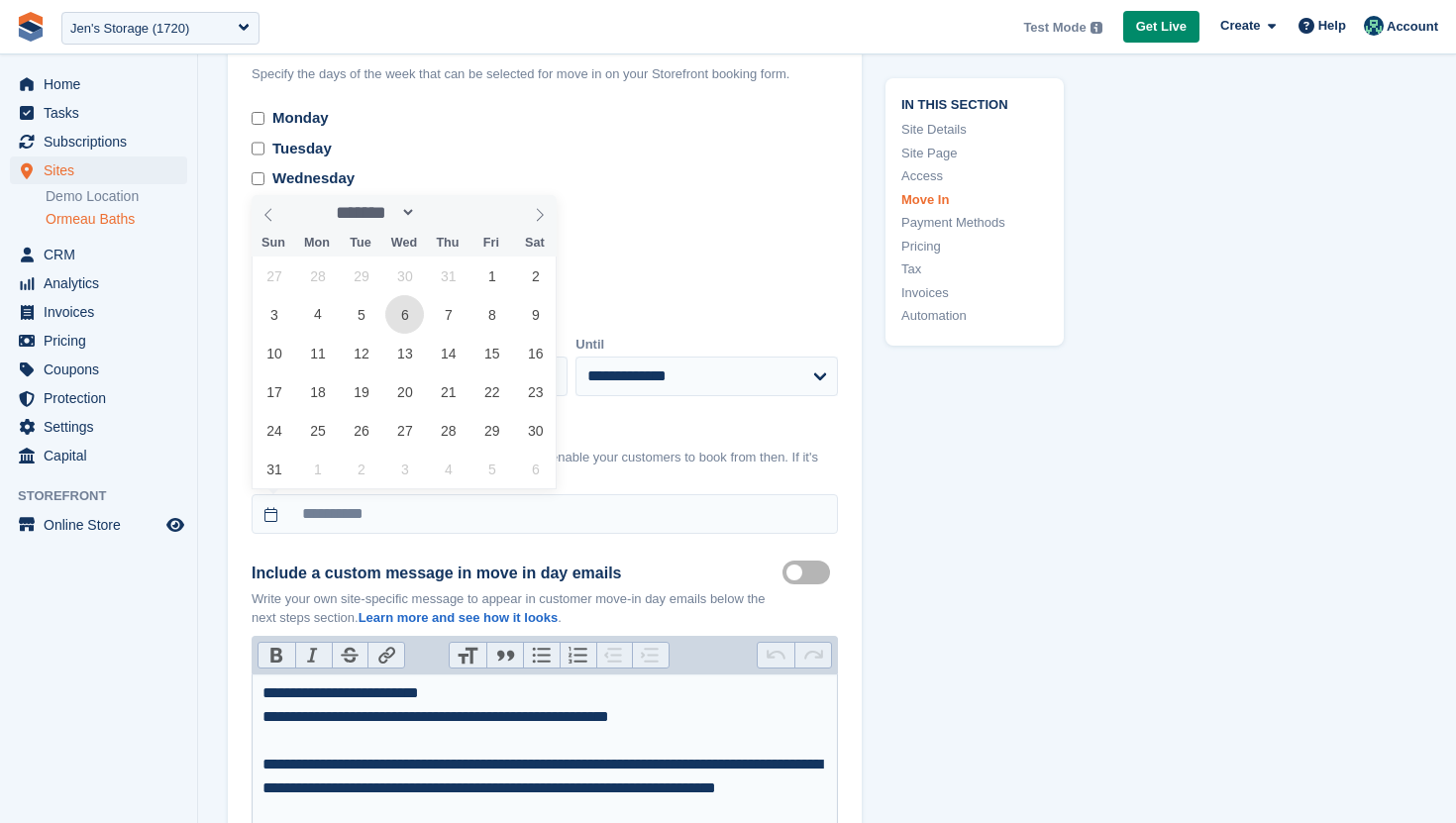 click on "6" at bounding box center [404, 314] 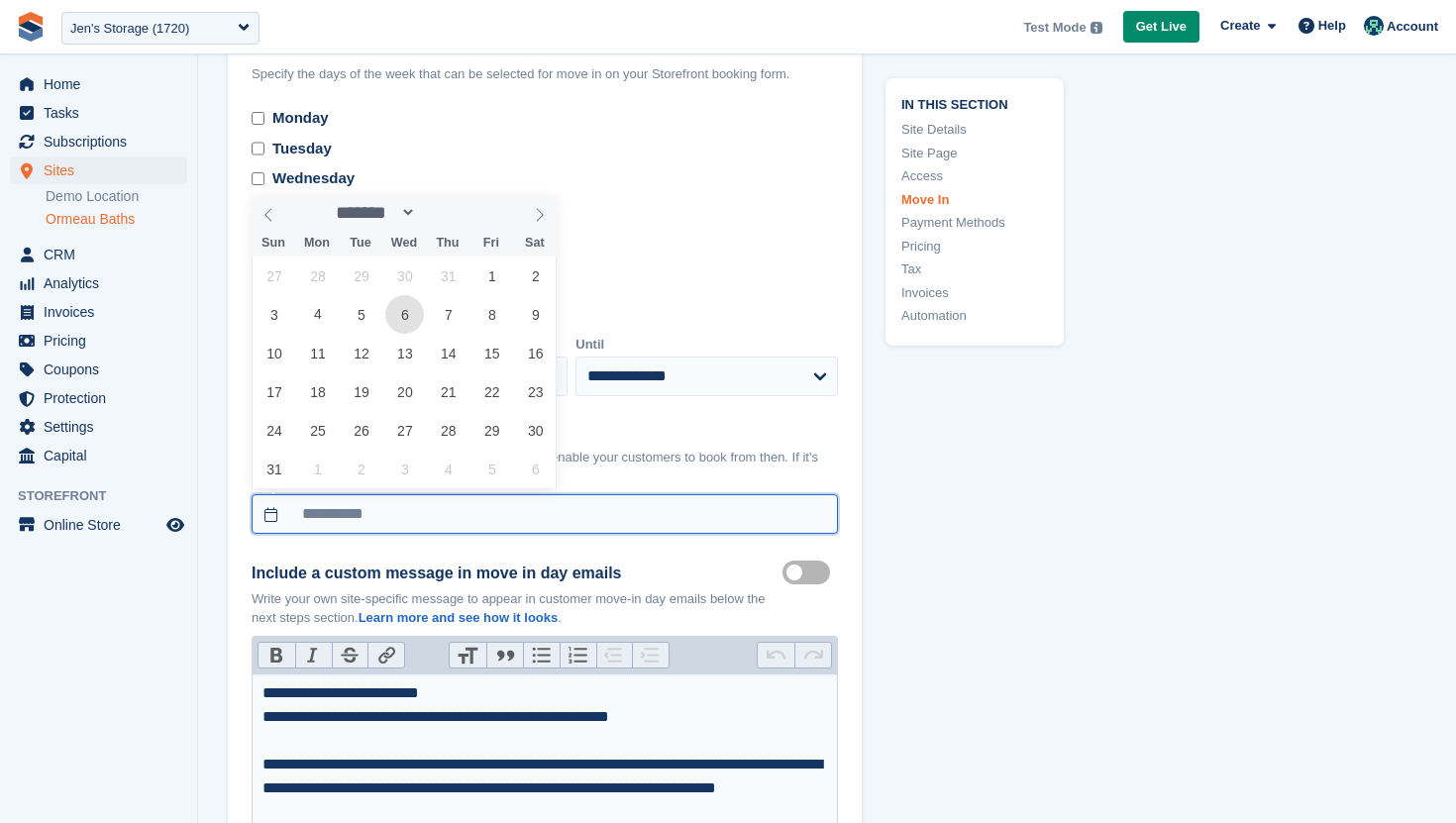 type on "**********" 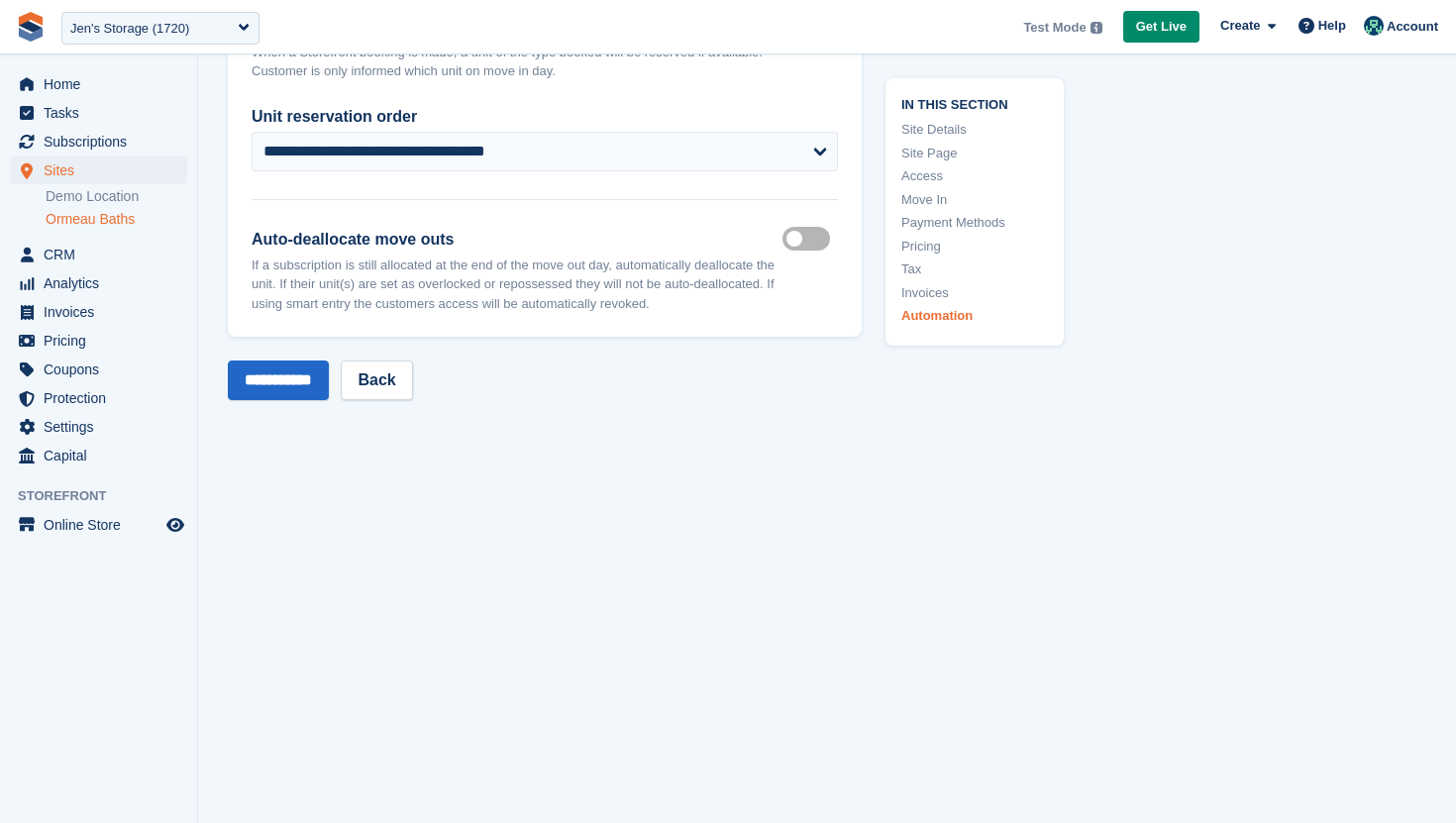 scroll, scrollTop: 8412, scrollLeft: 0, axis: vertical 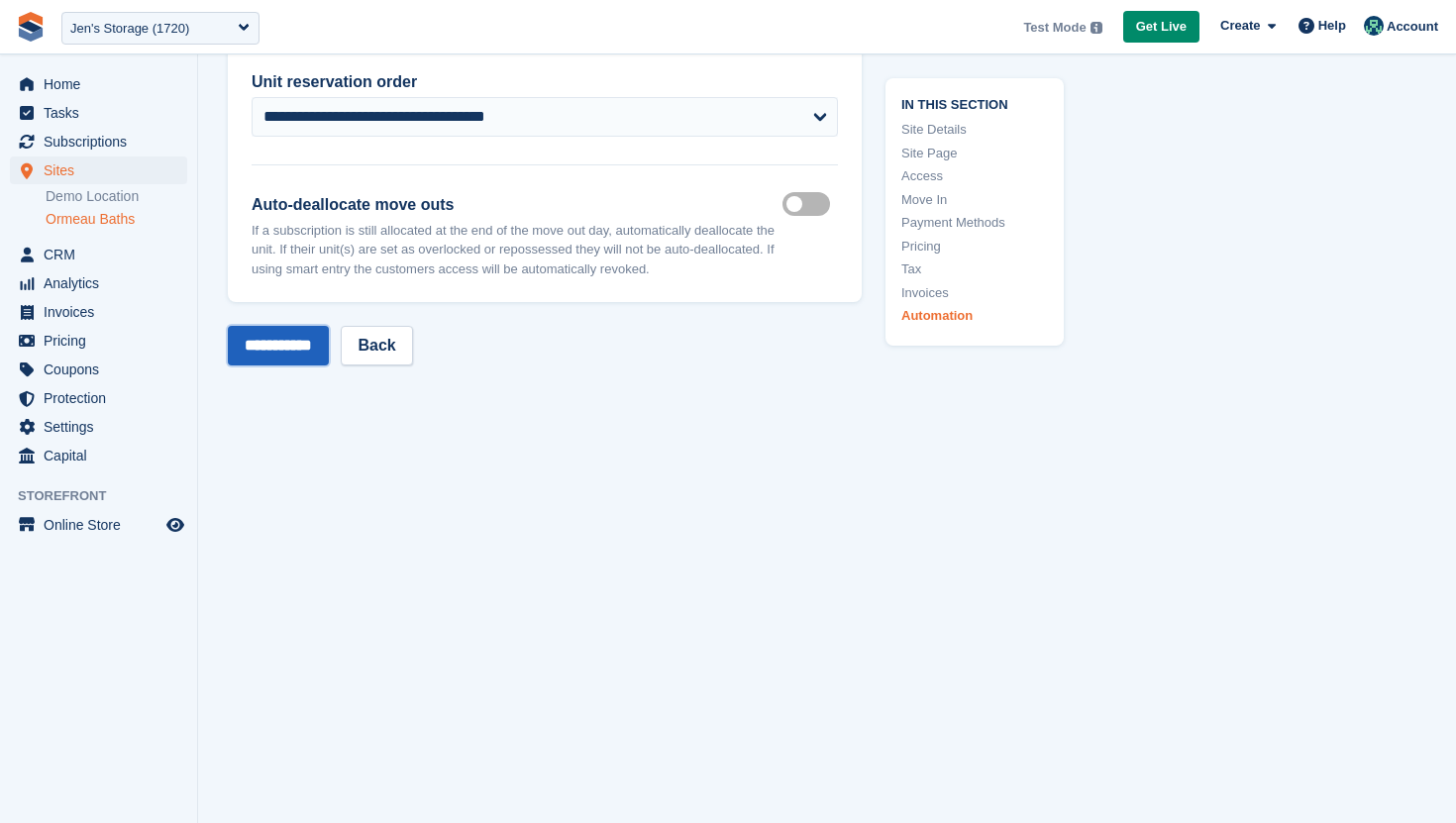 click on "**********" at bounding box center [278, 346] 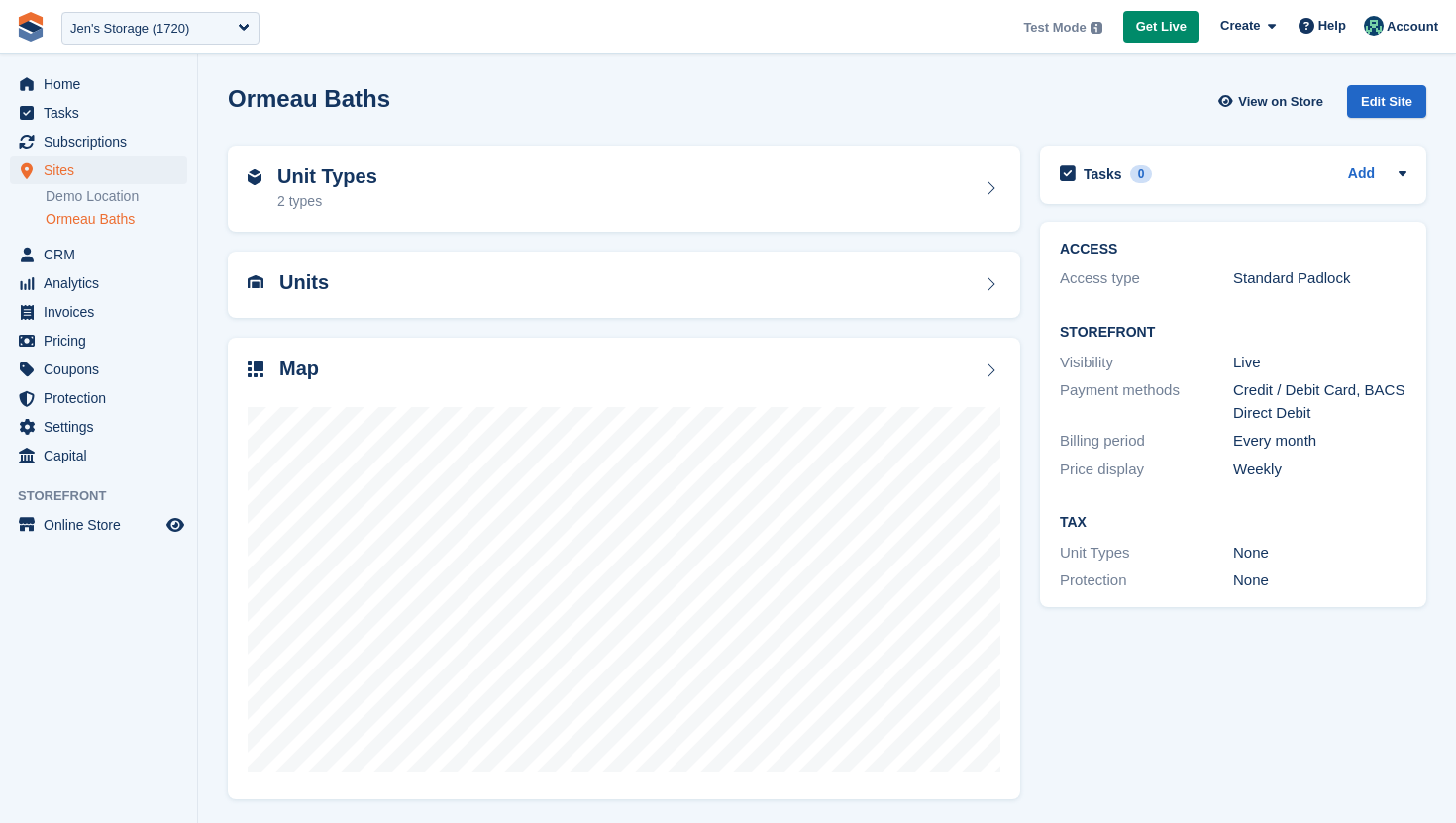 scroll, scrollTop: 0, scrollLeft: 0, axis: both 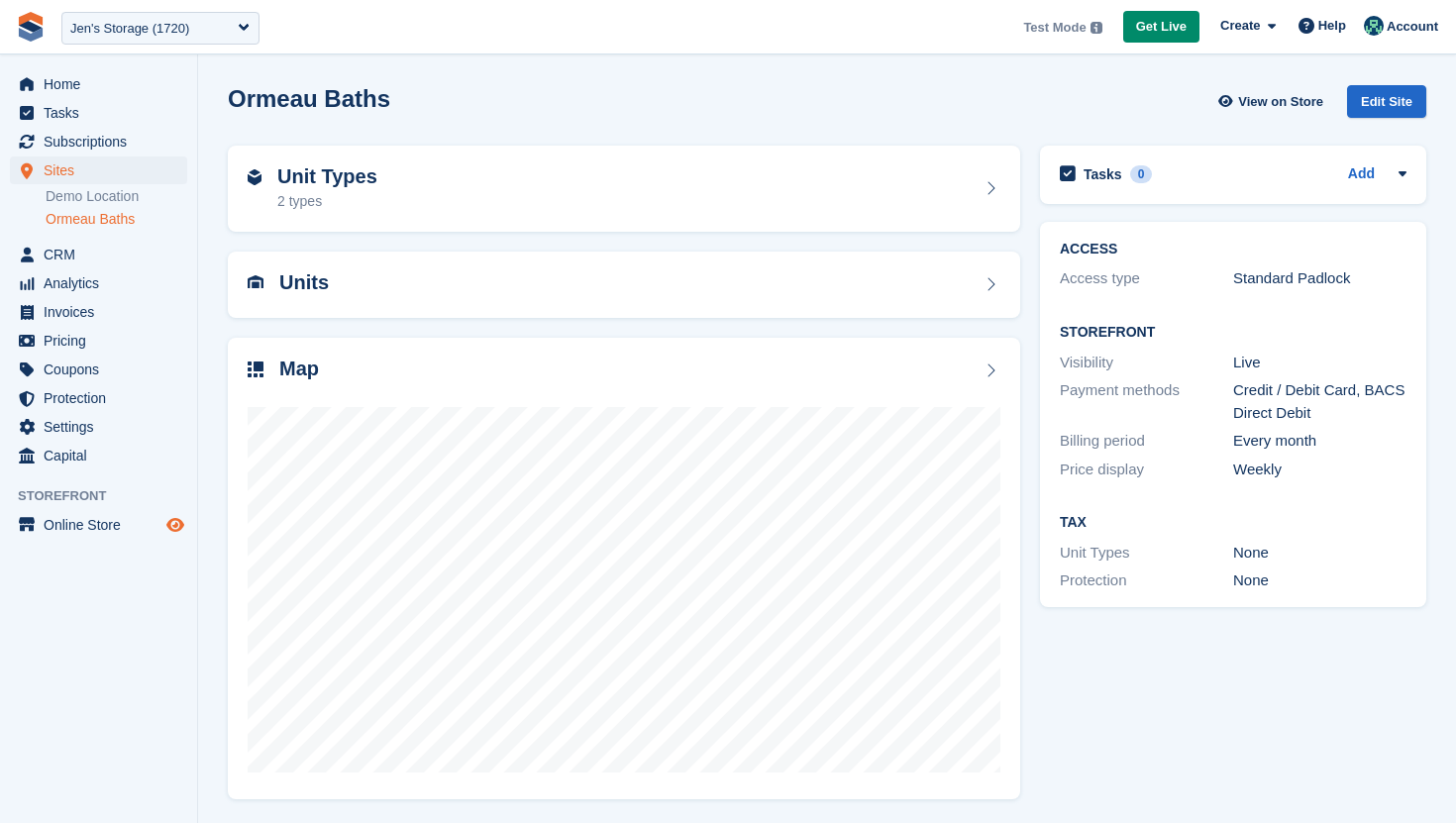 click at bounding box center (175, 525) 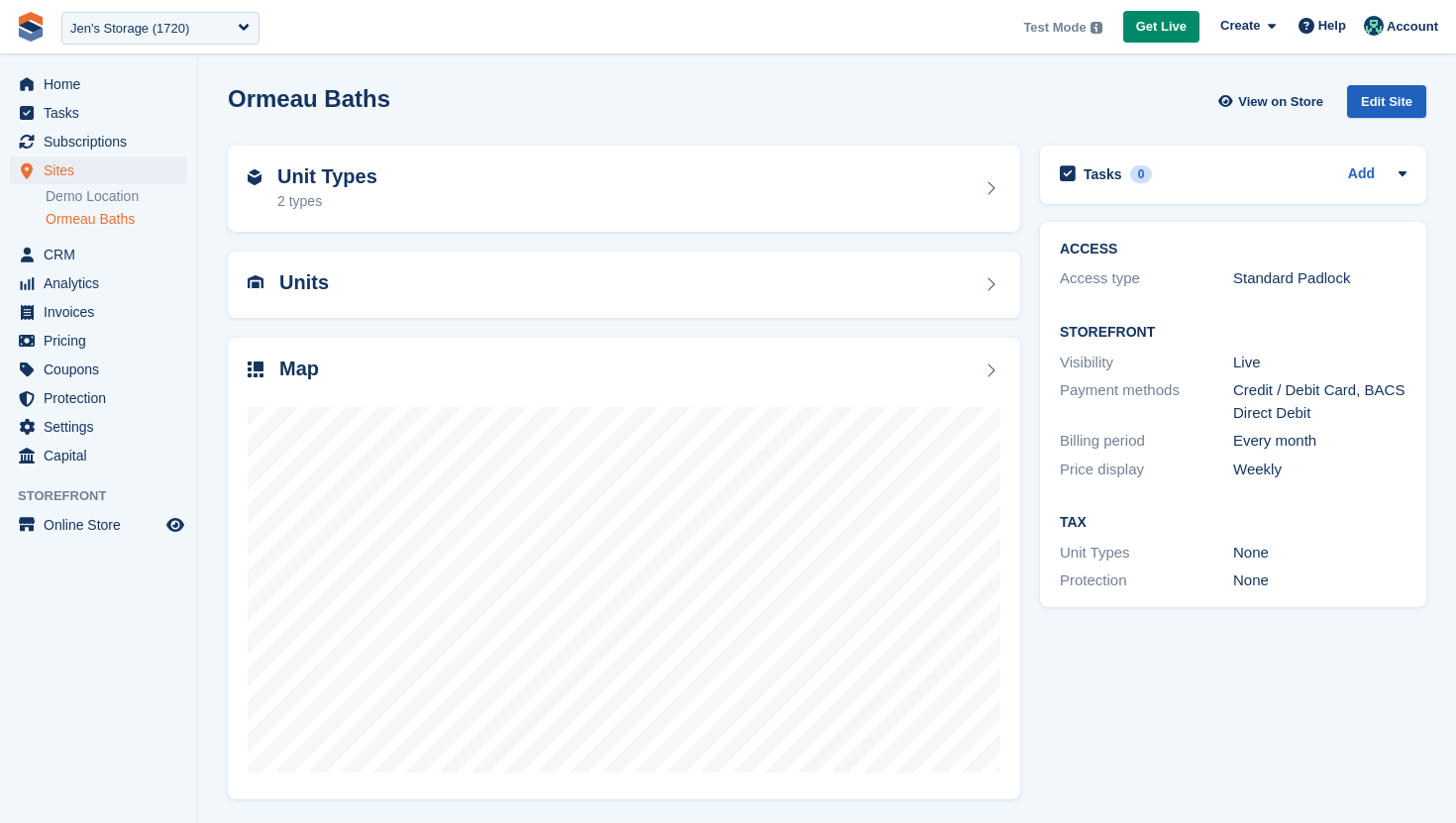 click on "Edit Site" at bounding box center (1387, 101) 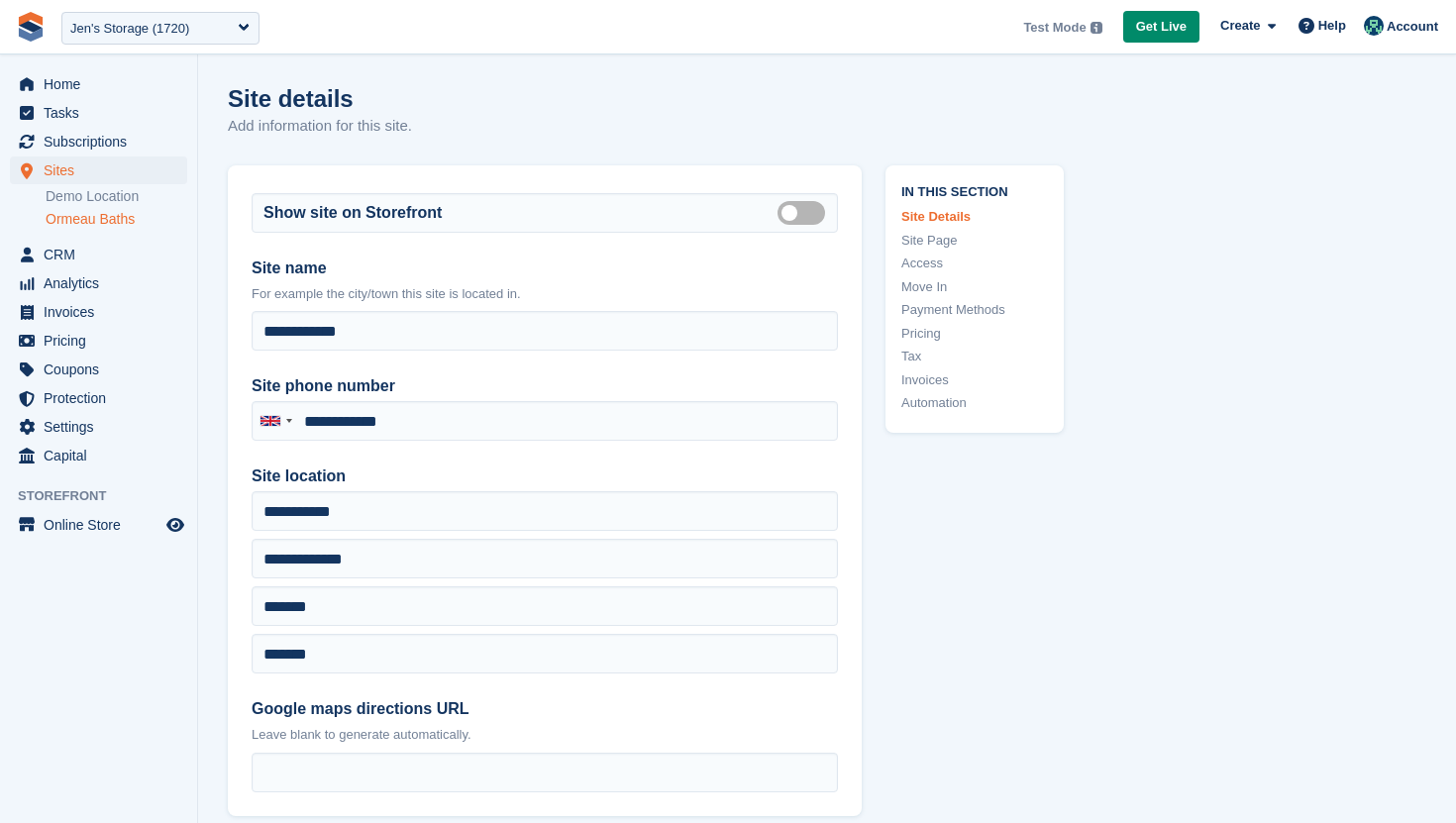 scroll, scrollTop: 0, scrollLeft: 0, axis: both 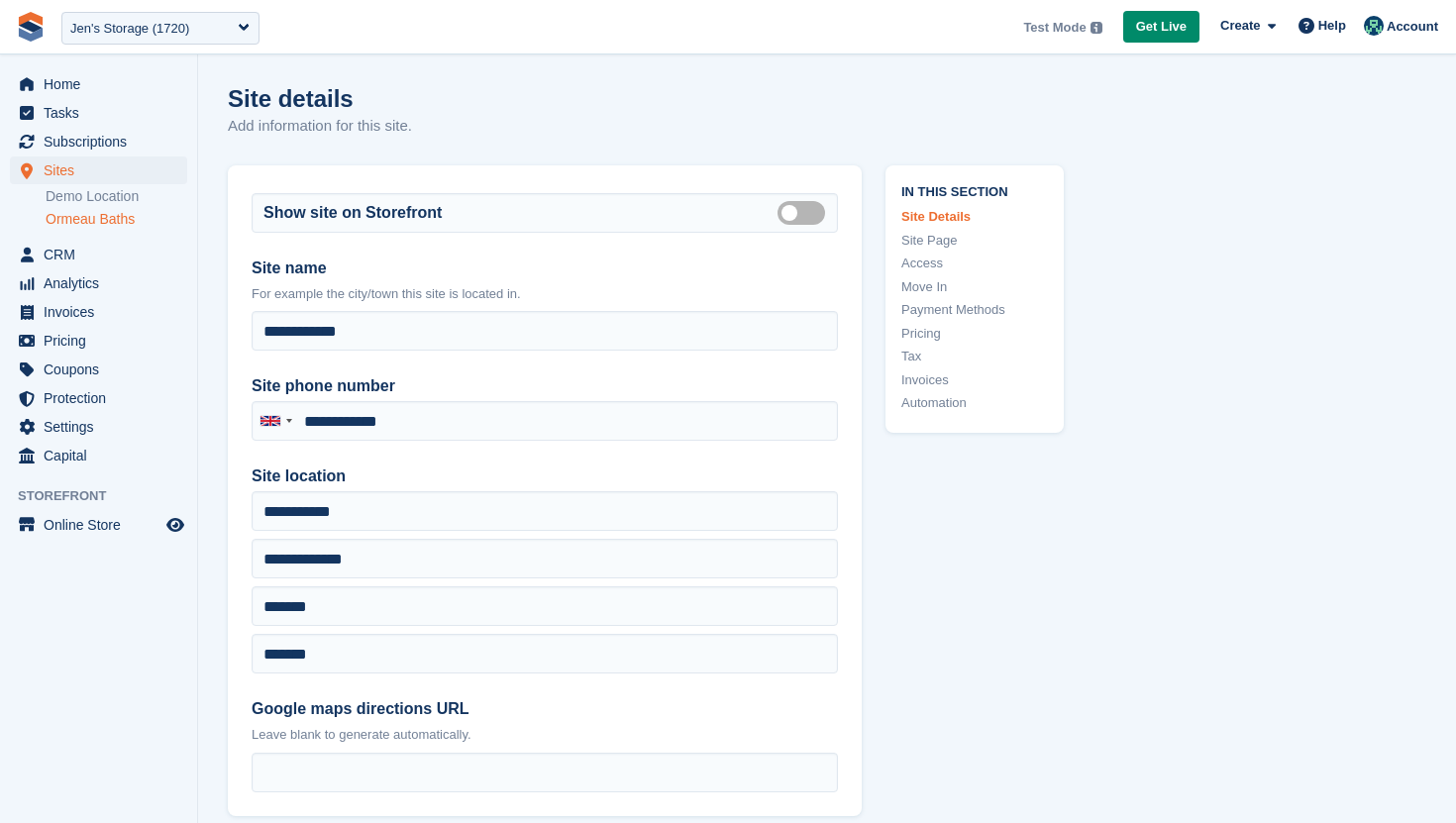 click on "Pricing" at bounding box center (975, 334) 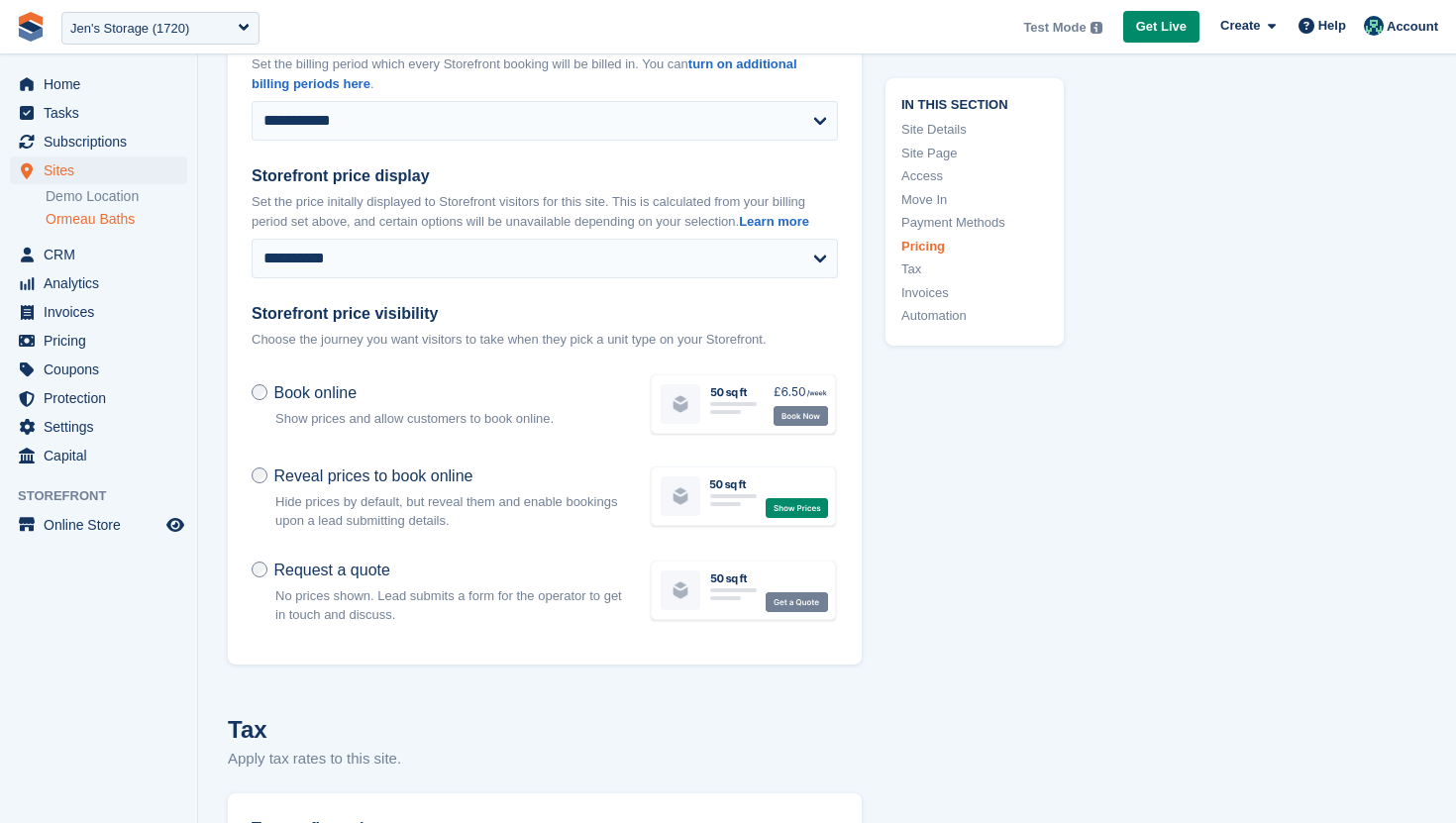 scroll, scrollTop: 7000, scrollLeft: 0, axis: vertical 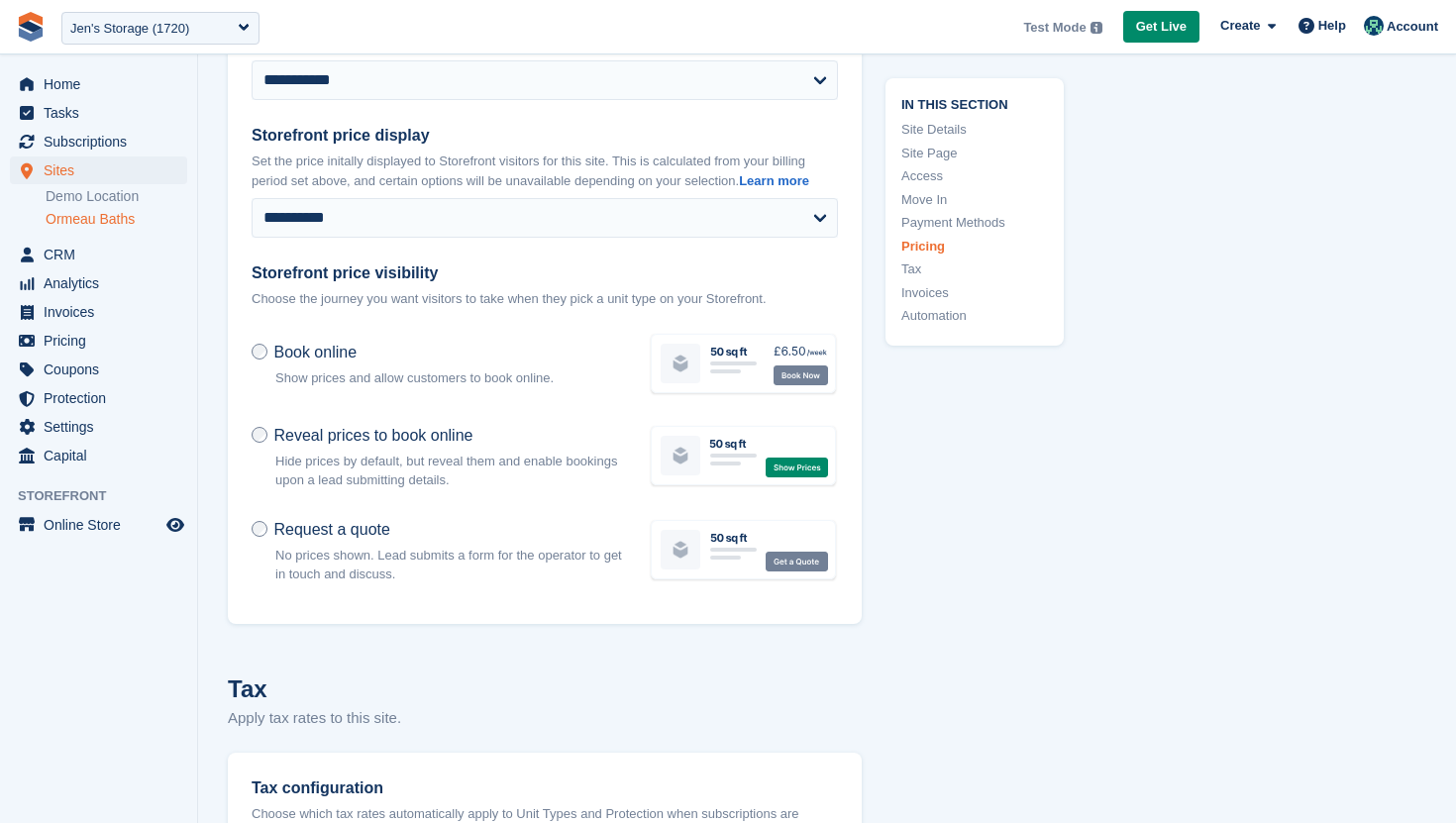 click on "Show prices and allow customers to book online." at bounding box center [450, 378] 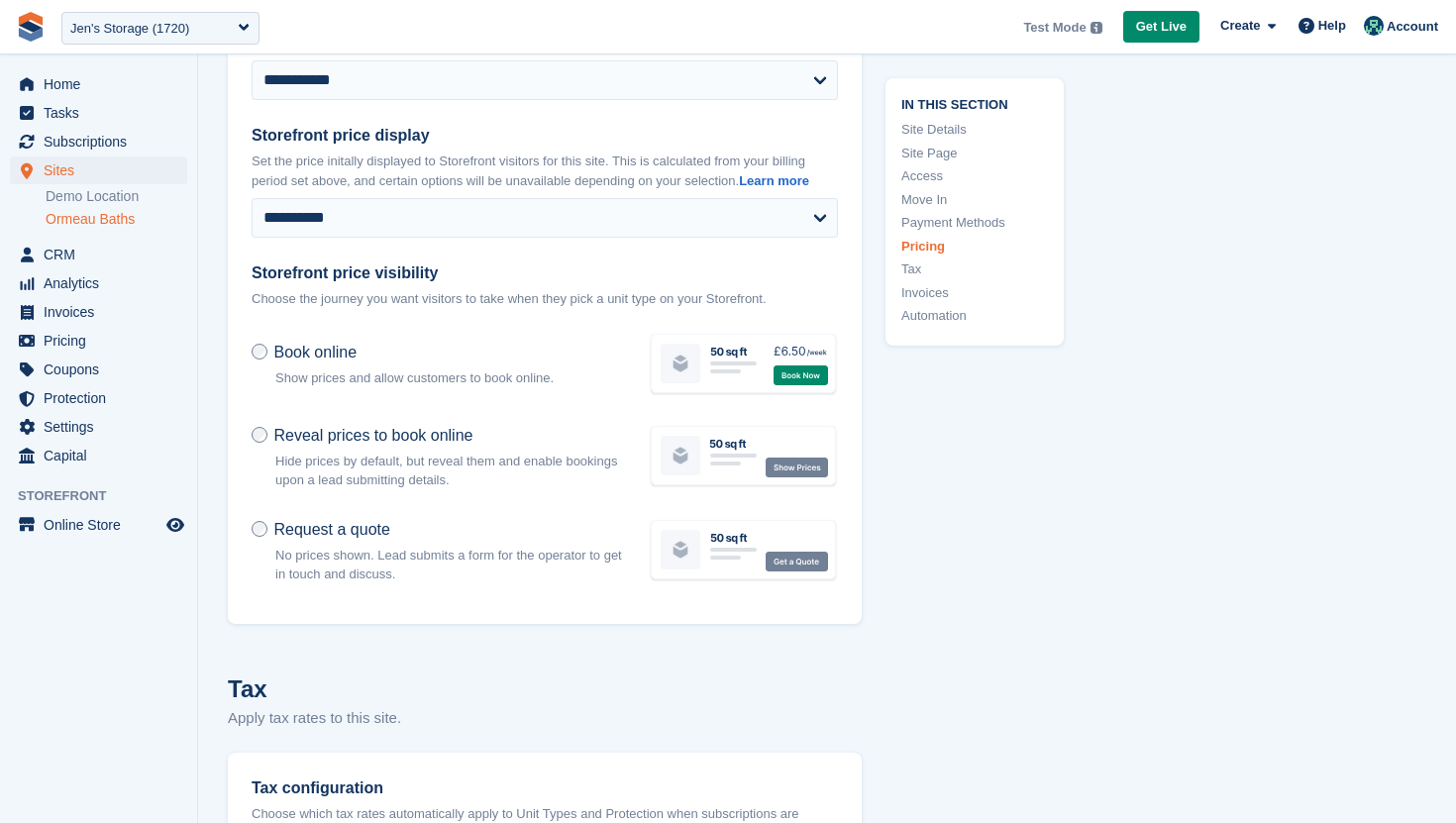 scroll, scrollTop: 8412, scrollLeft: 0, axis: vertical 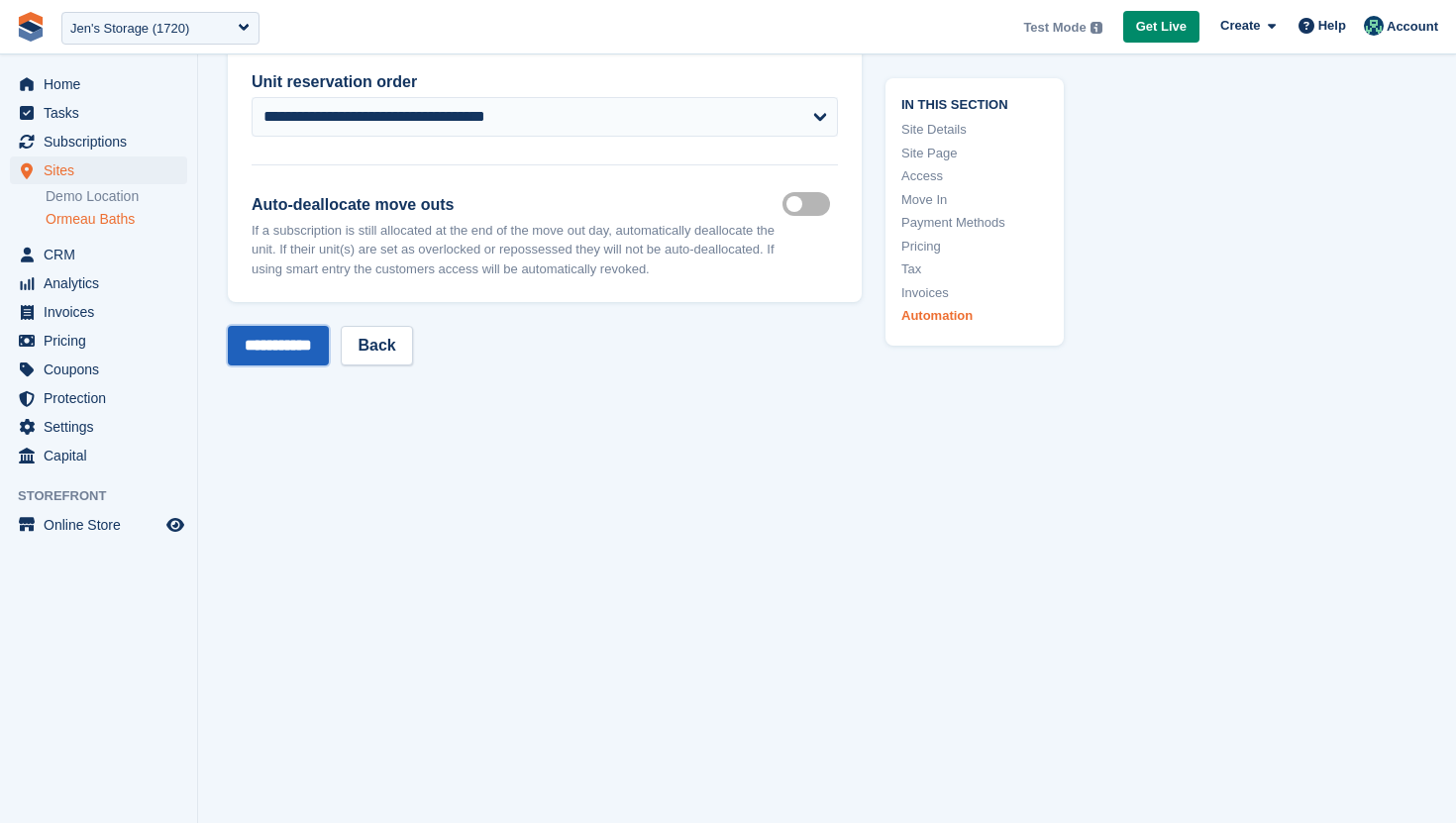 click on "**********" at bounding box center (278, 346) 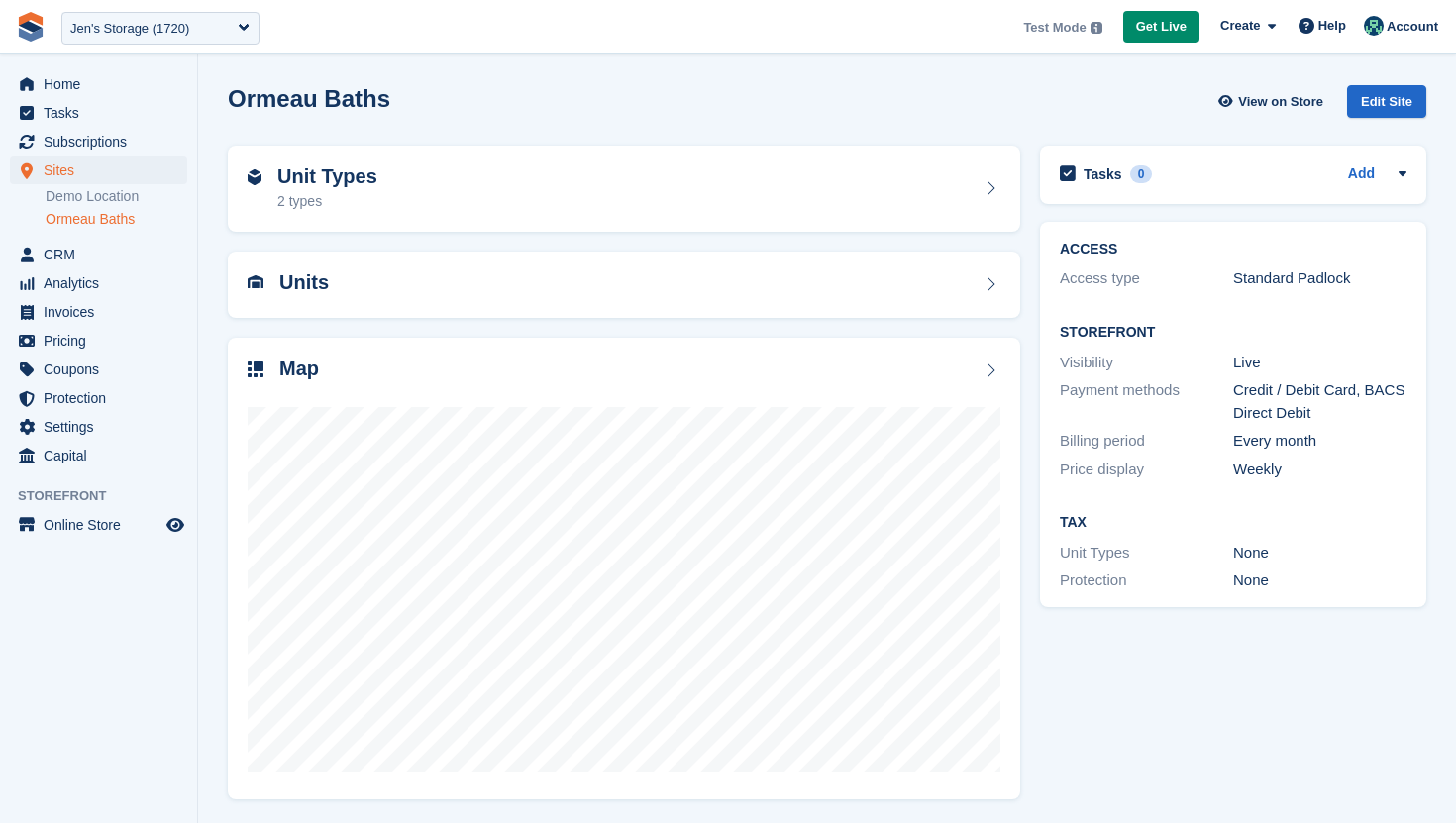 scroll, scrollTop: 0, scrollLeft: 0, axis: both 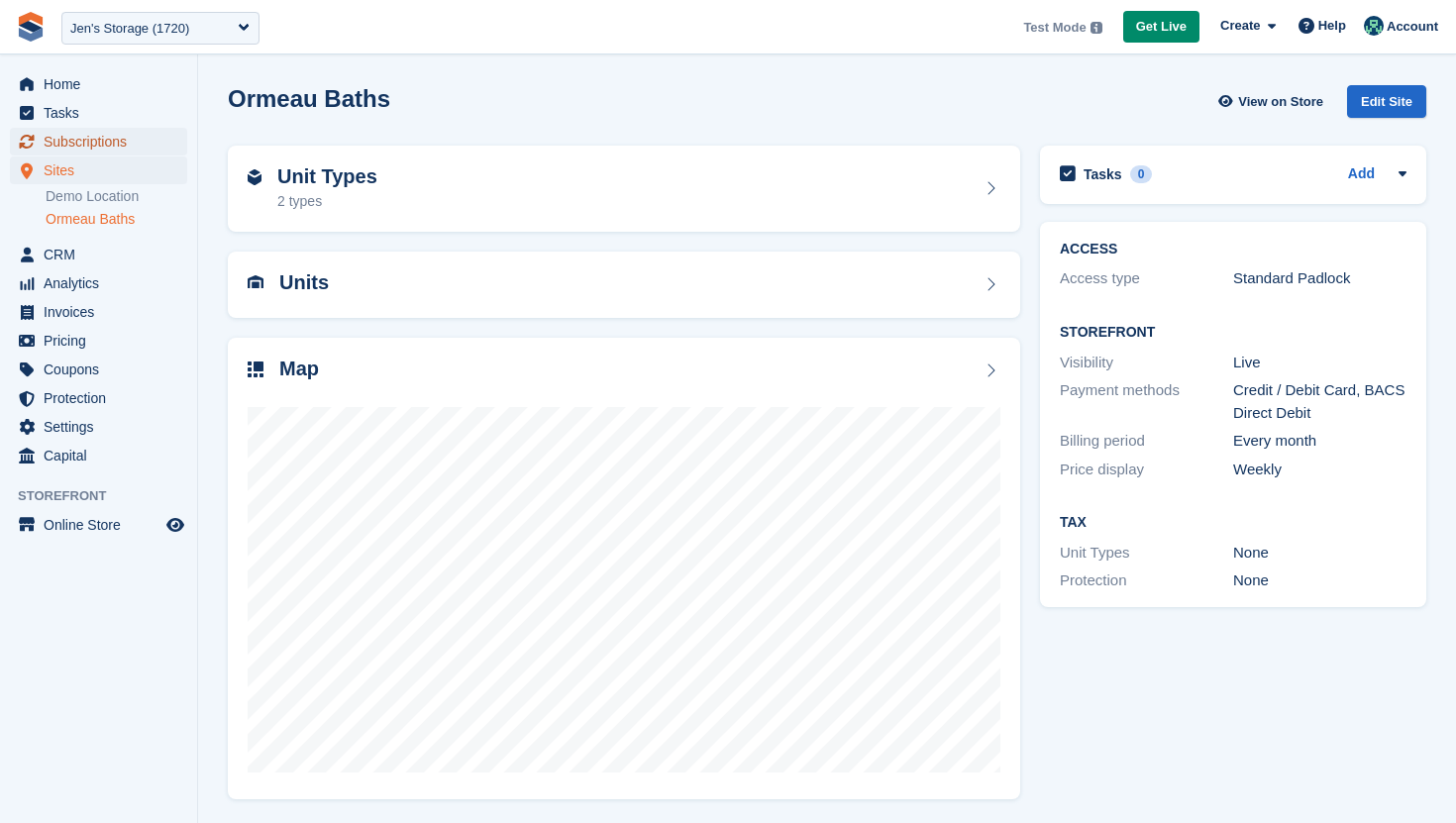 click on "Subscriptions" at bounding box center (103, 142) 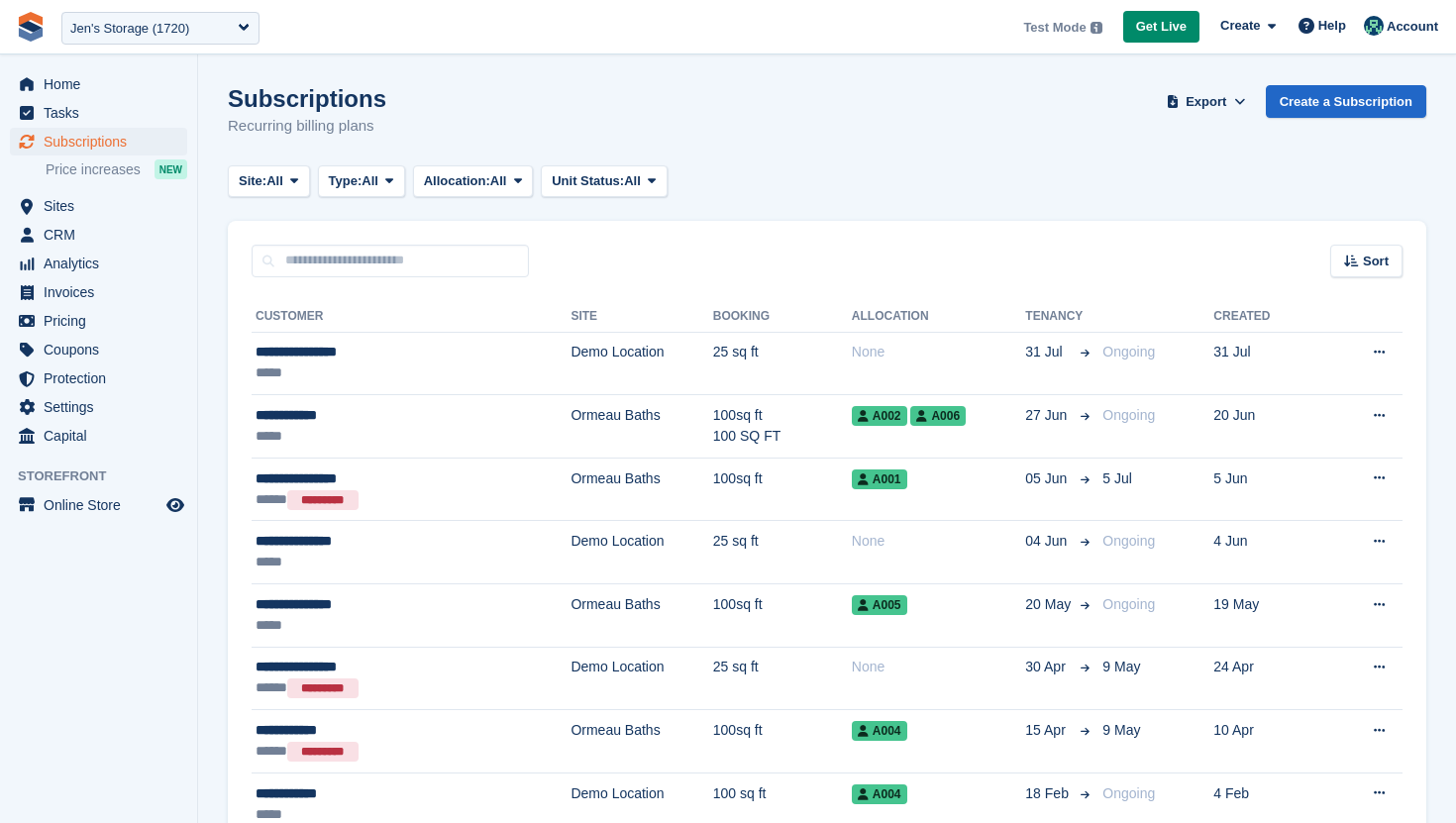 scroll, scrollTop: 0, scrollLeft: 0, axis: both 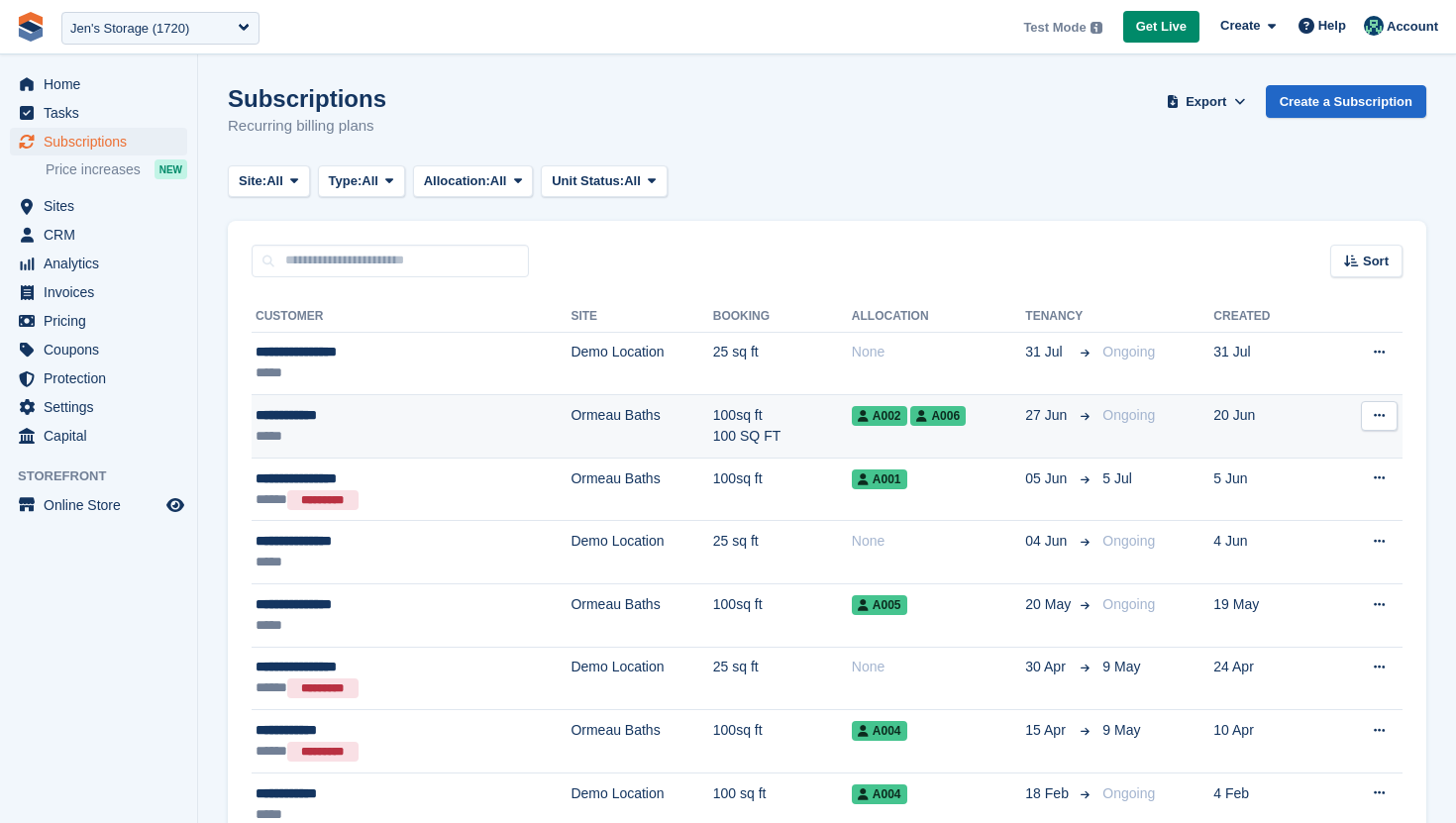 click on "100sq ft 100 SQ FT" at bounding box center (782, 427) 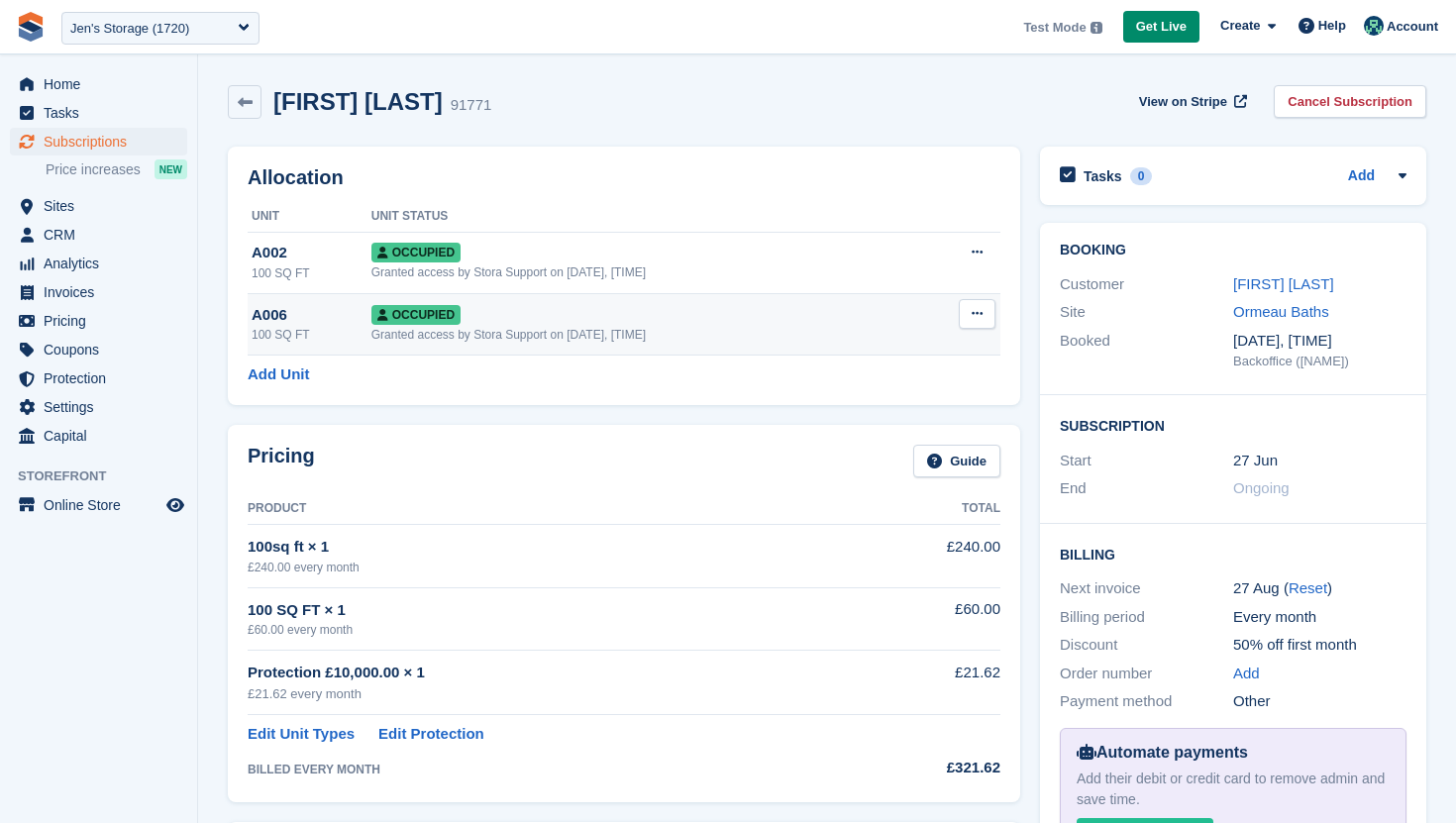 scroll, scrollTop: 0, scrollLeft: 0, axis: both 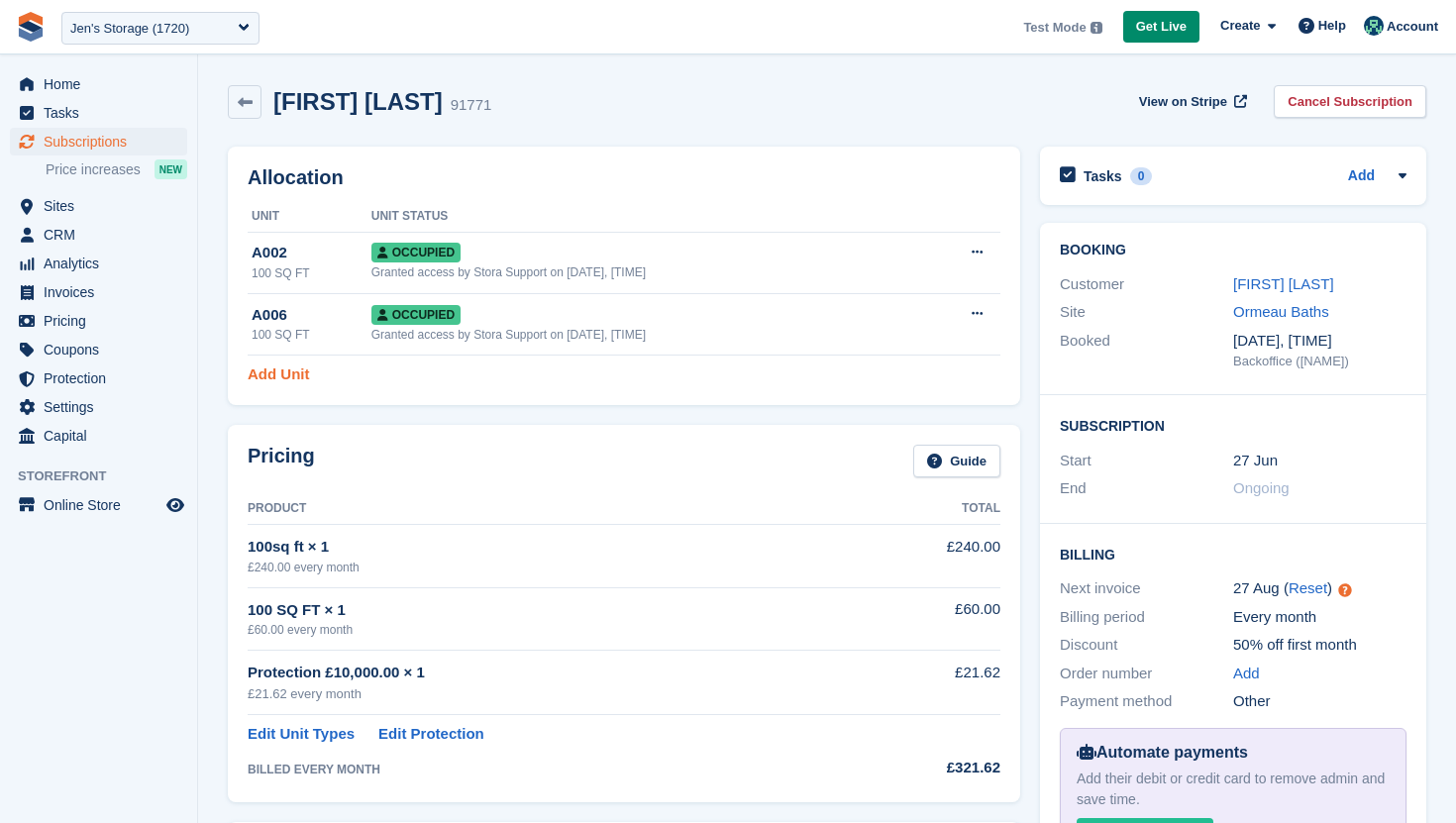 click on "Add Unit" at bounding box center (278, 374) 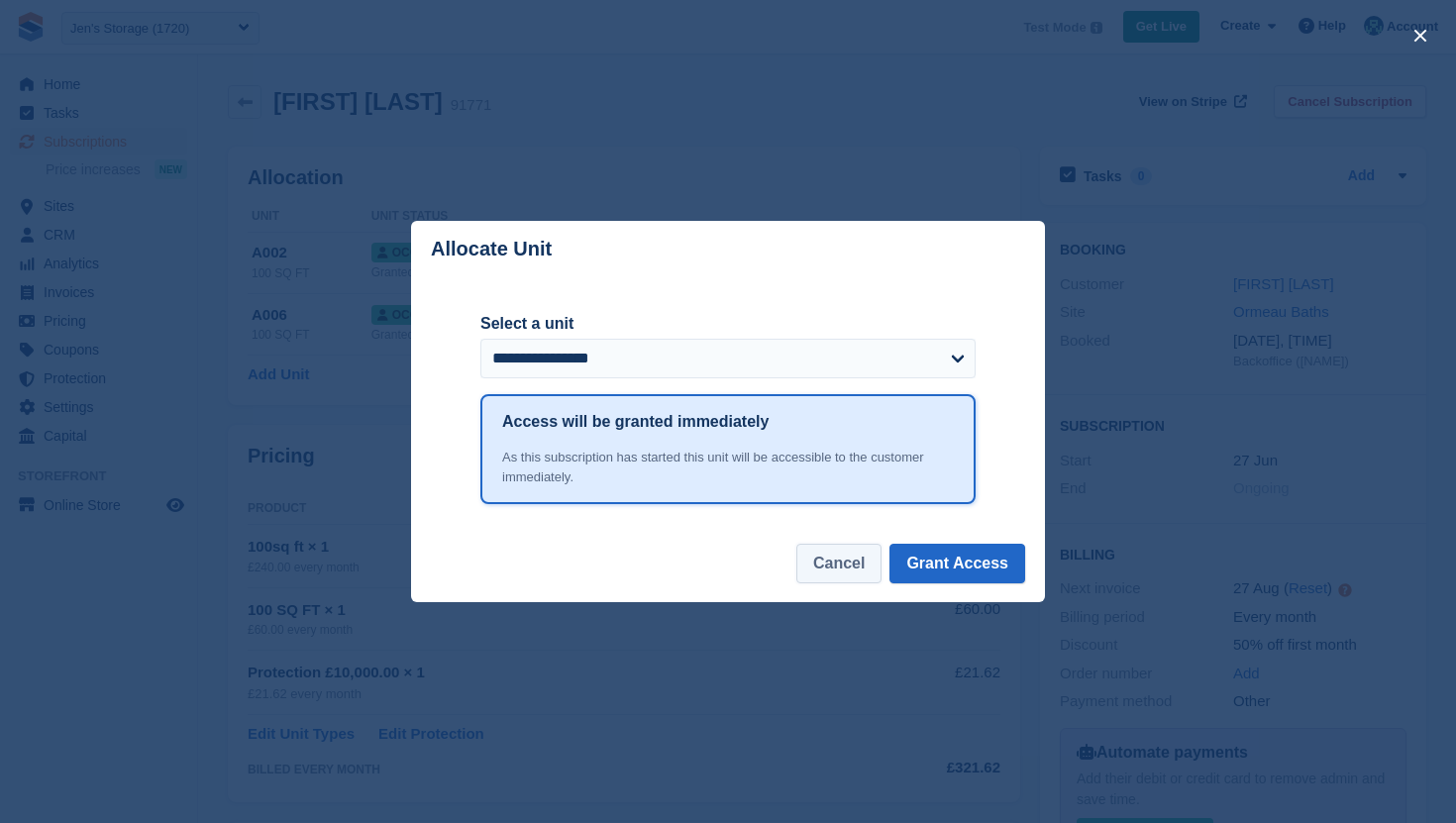click on "Cancel" at bounding box center (839, 564) 